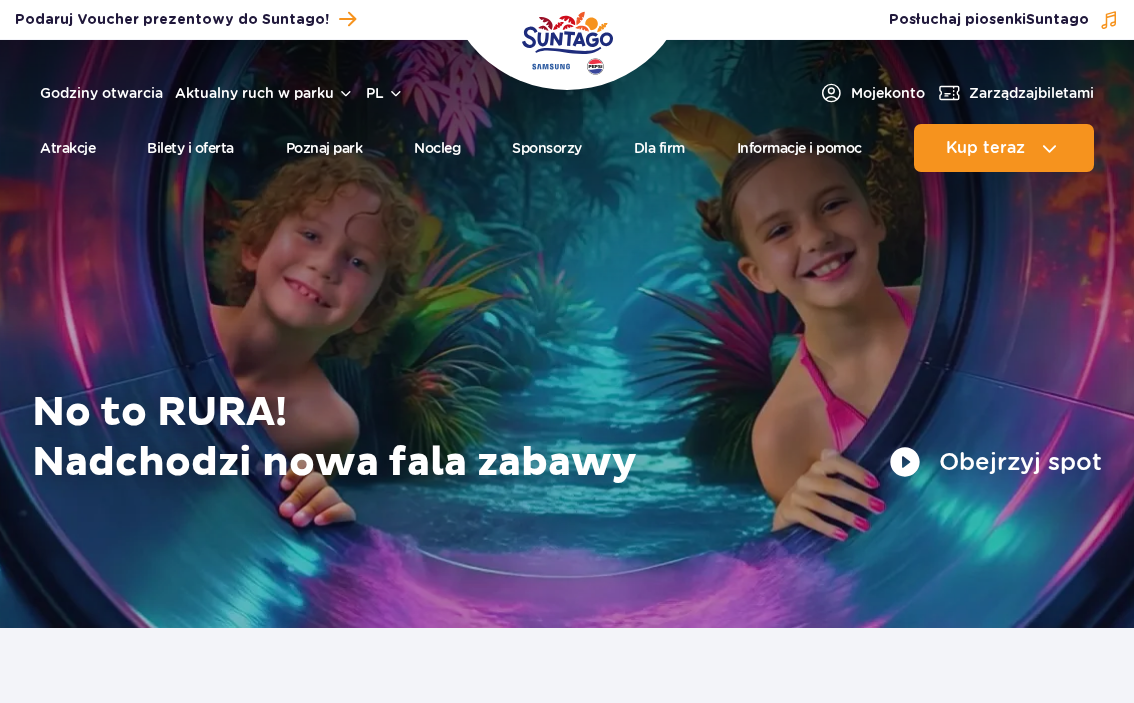 scroll, scrollTop: 0, scrollLeft: 0, axis: both 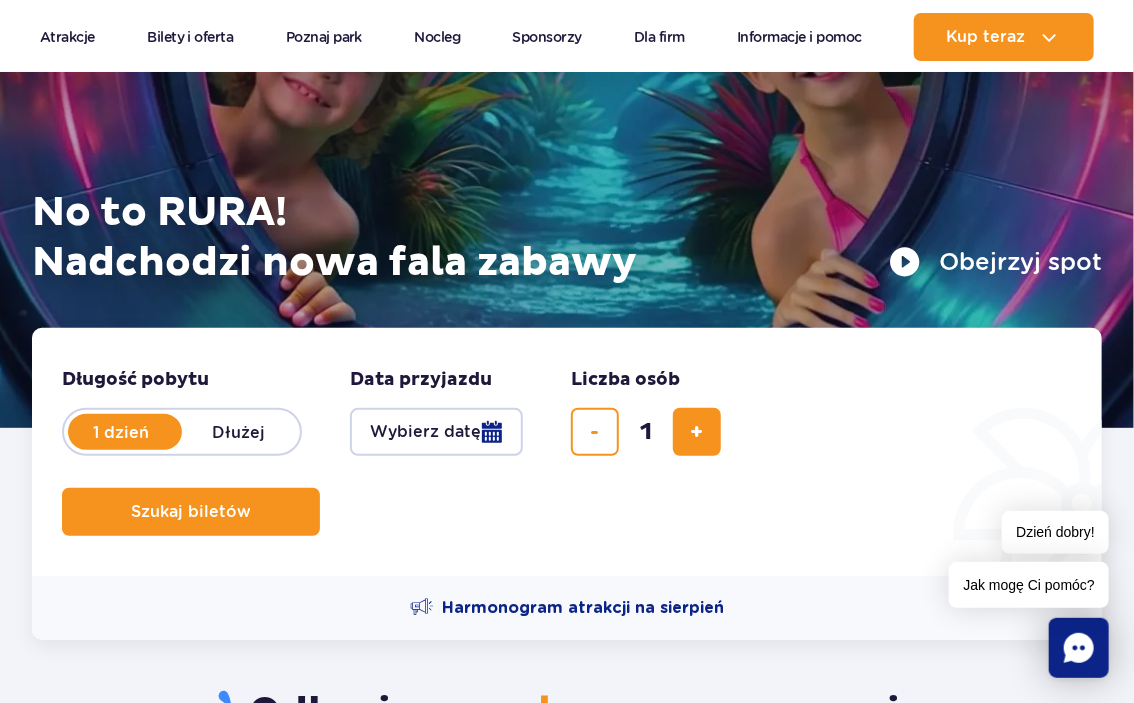 click on "Wybierz datę" at bounding box center [436, 432] 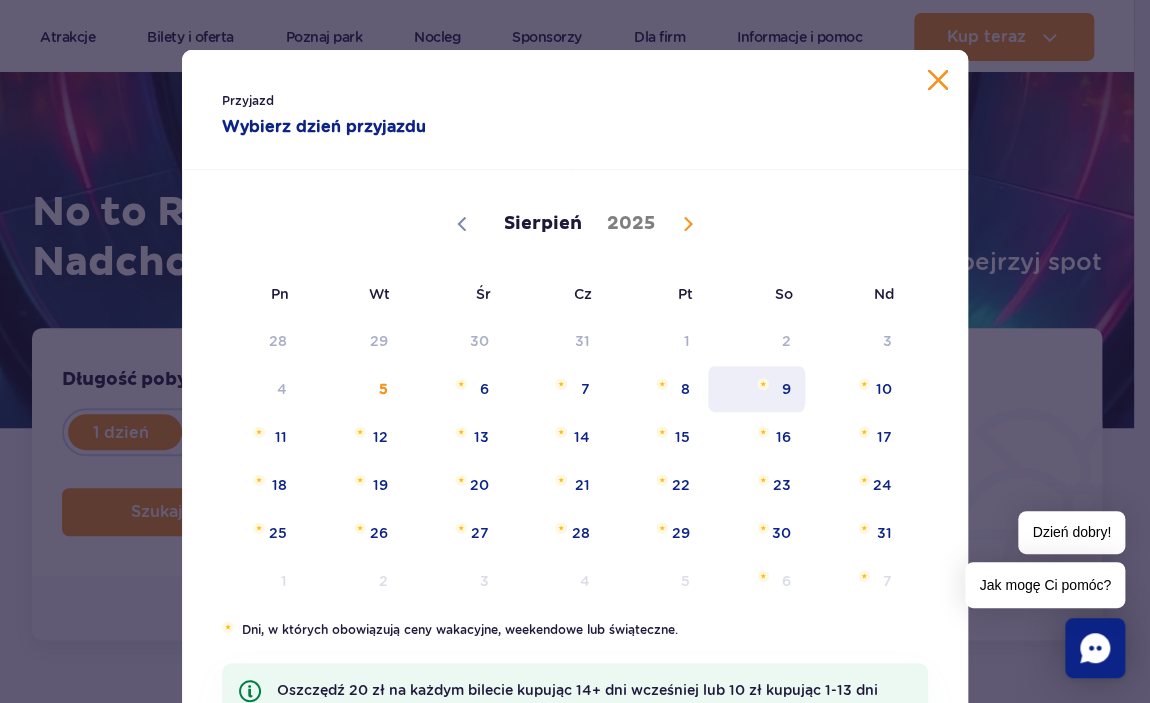 click on "9" at bounding box center [756, 389] 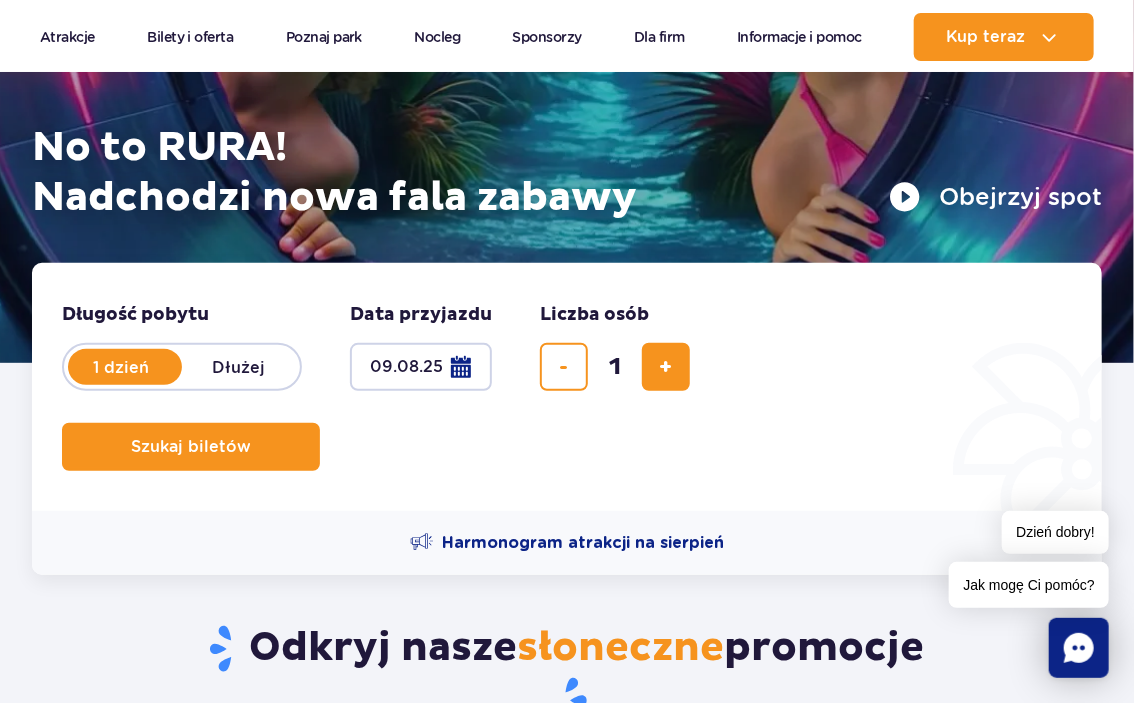 scroll, scrollTop: 300, scrollLeft: 0, axis: vertical 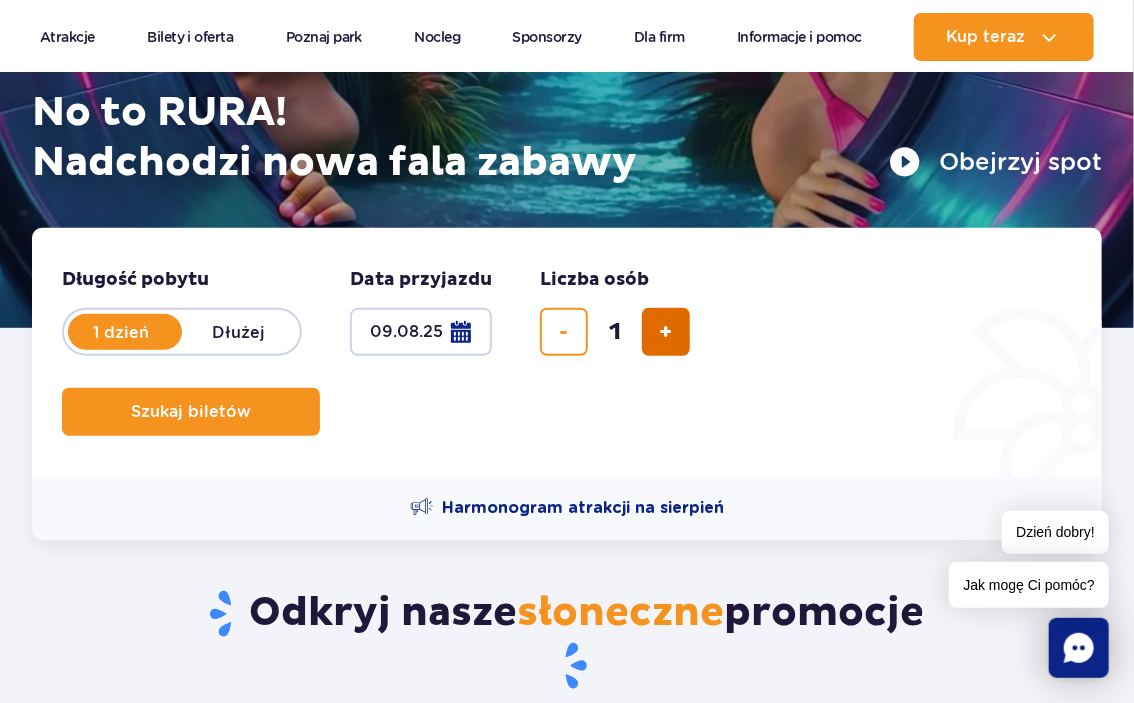click at bounding box center [666, 332] 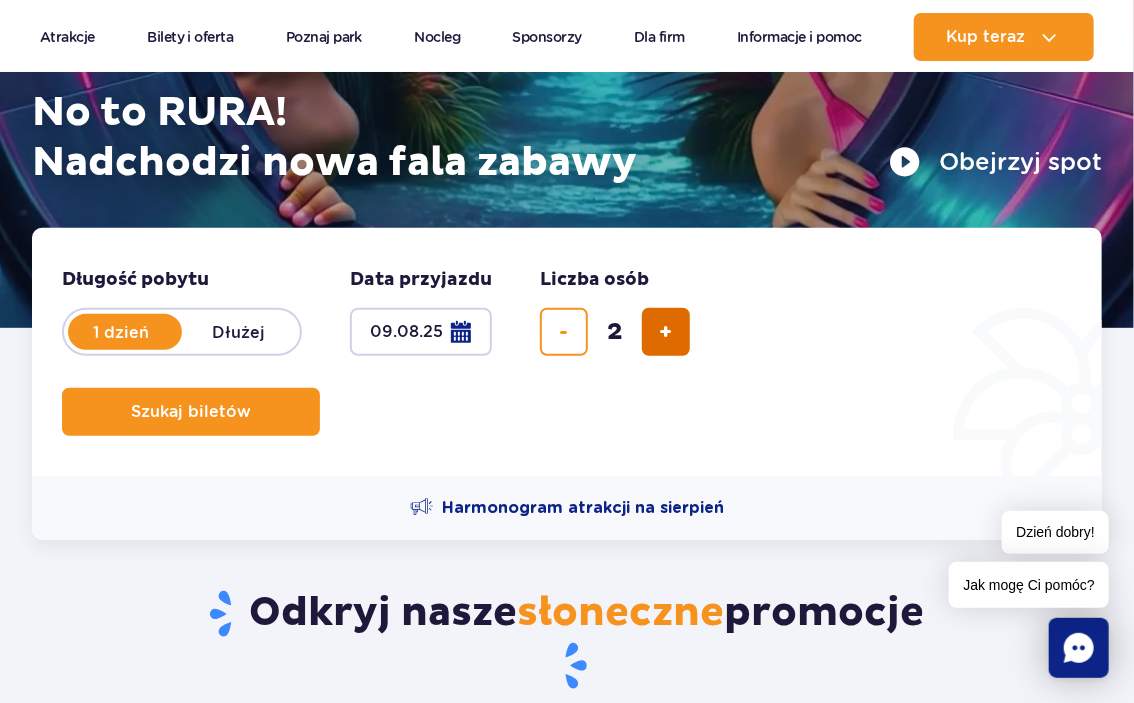 click at bounding box center (666, 332) 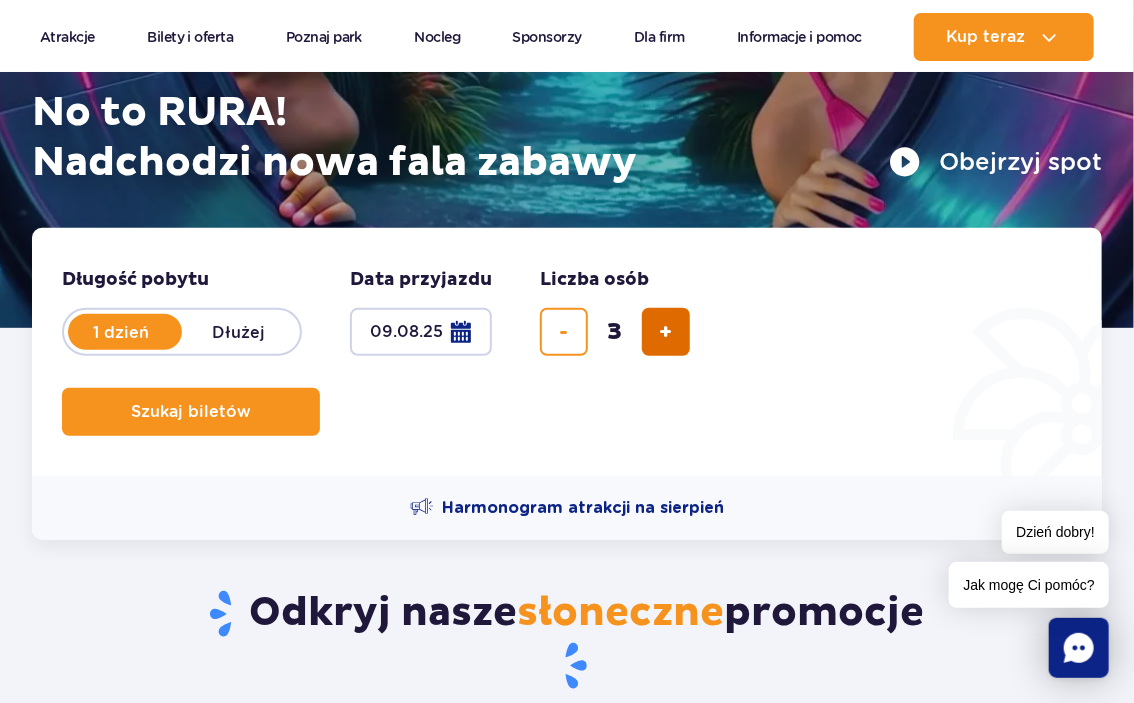 click at bounding box center [666, 332] 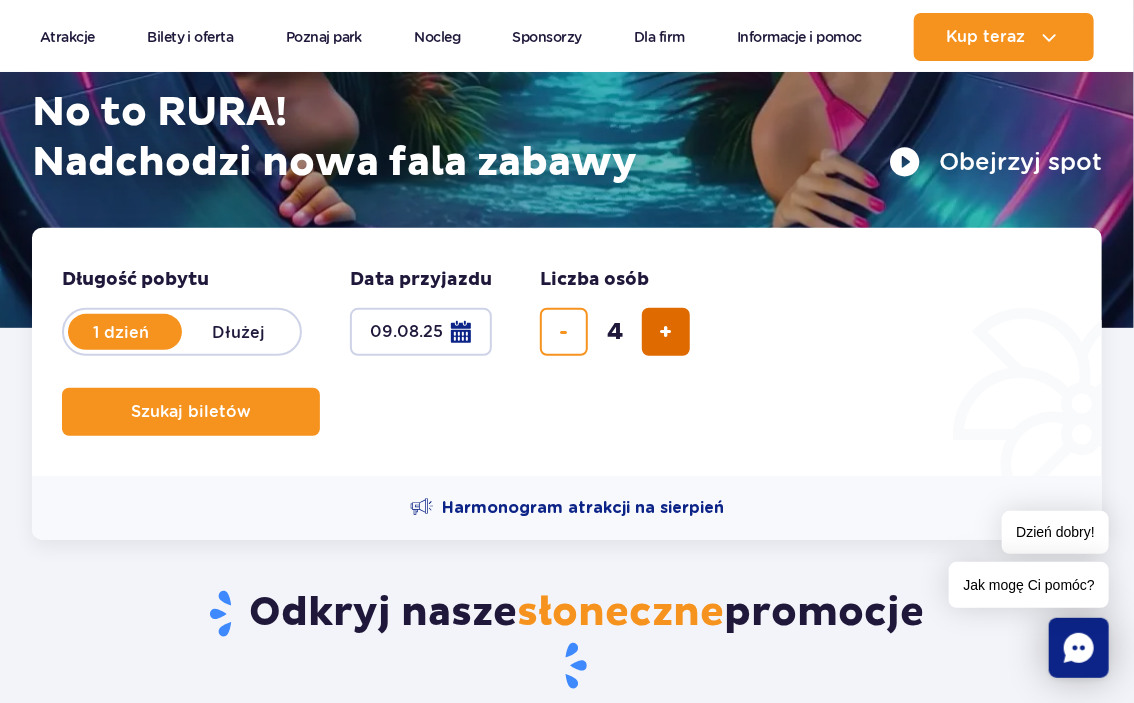 click at bounding box center (666, 332) 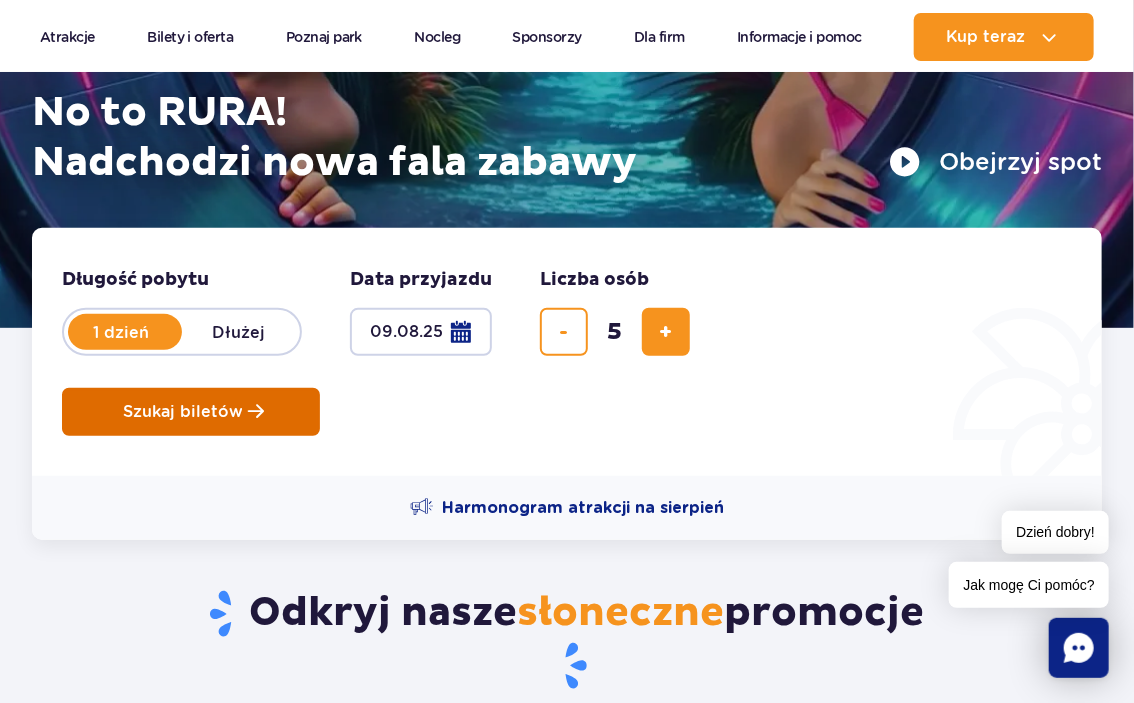 click on "Szukaj biletów" at bounding box center [183, 412] 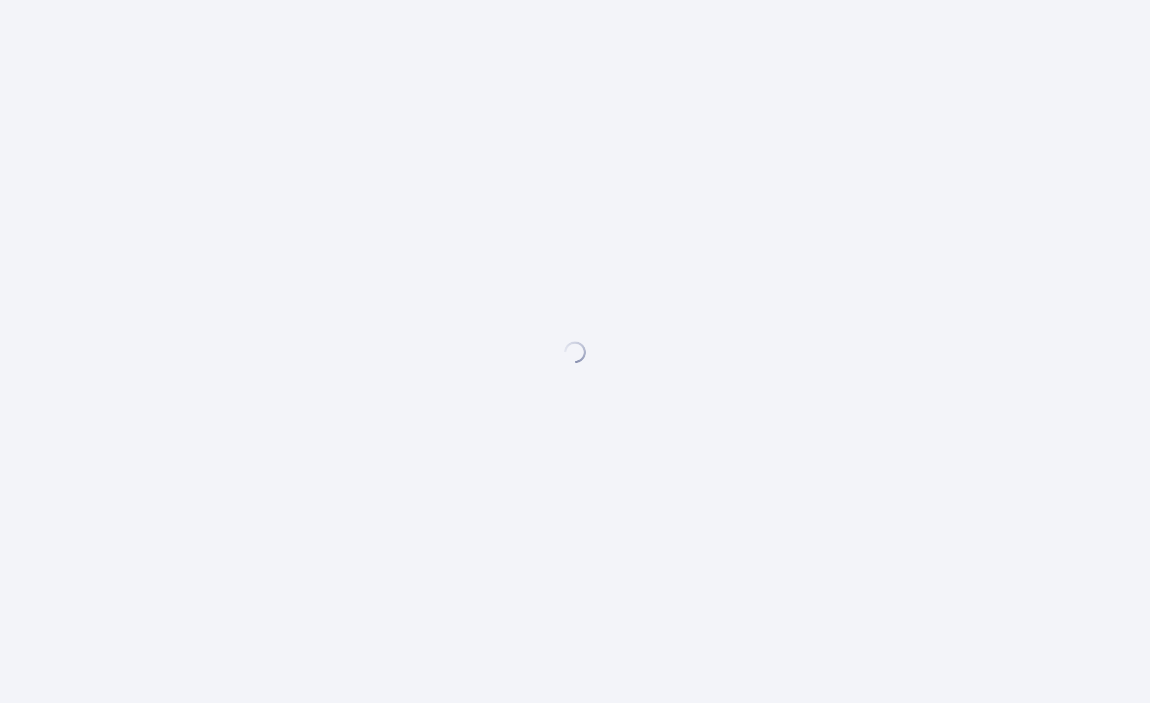 scroll, scrollTop: 0, scrollLeft: 0, axis: both 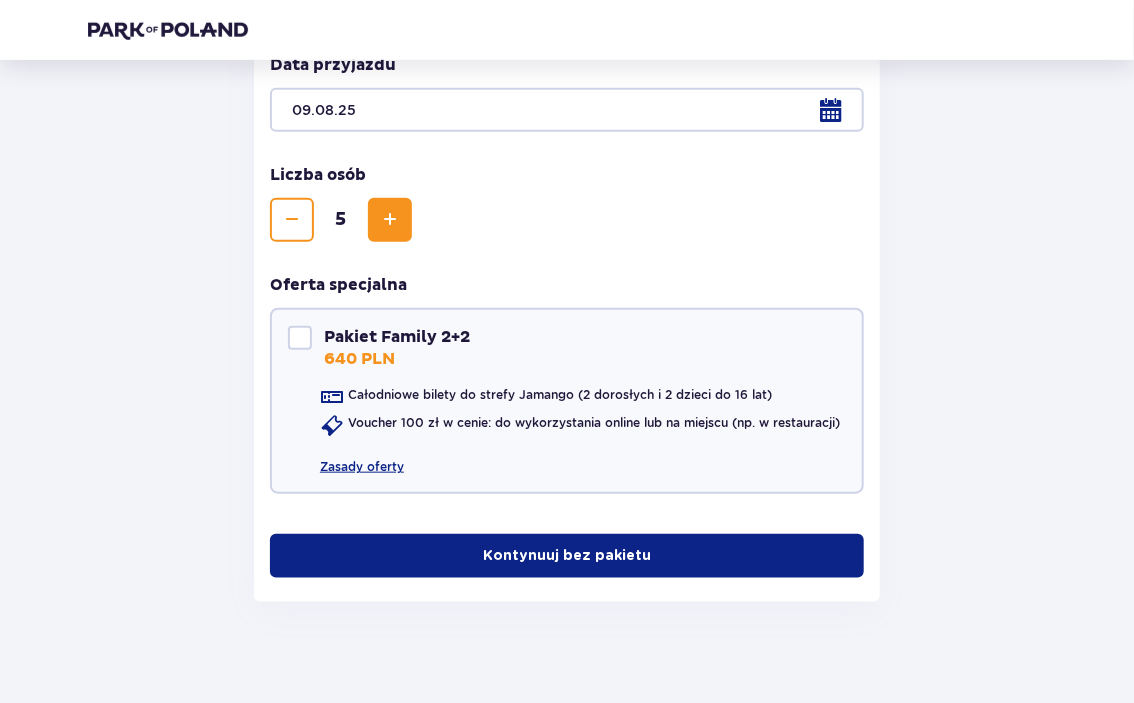 click on "Kontynuuj bez pakietu" at bounding box center (567, 556) 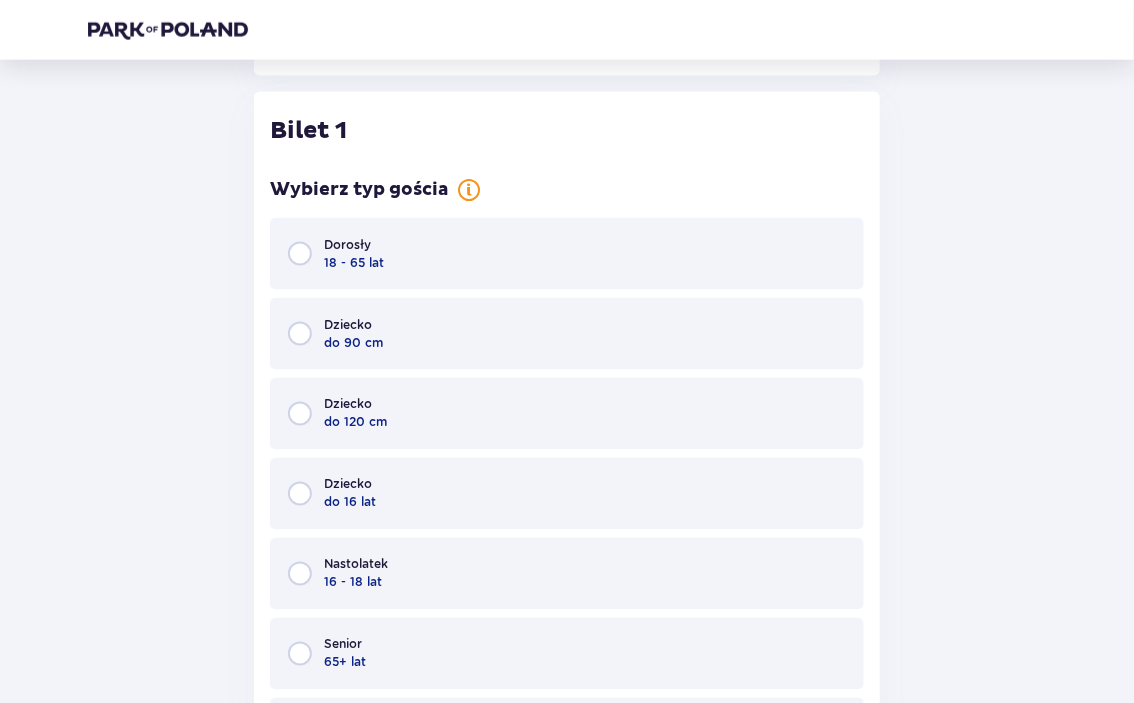 scroll, scrollTop: 1043, scrollLeft: 0, axis: vertical 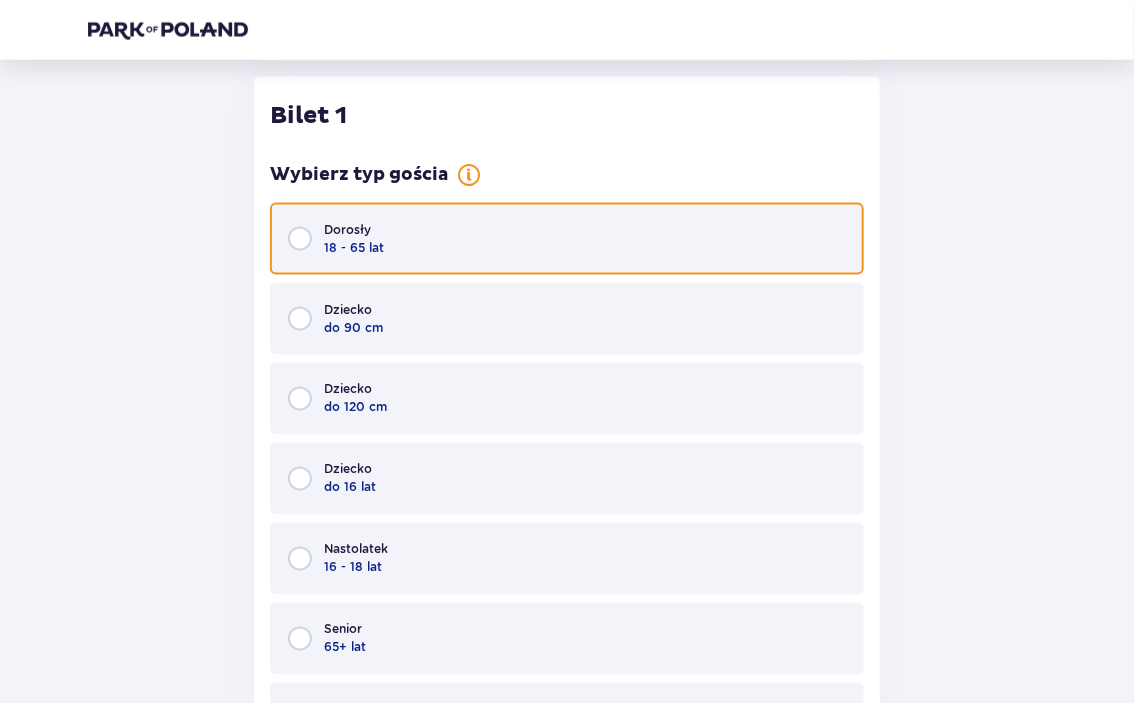 click at bounding box center (300, 239) 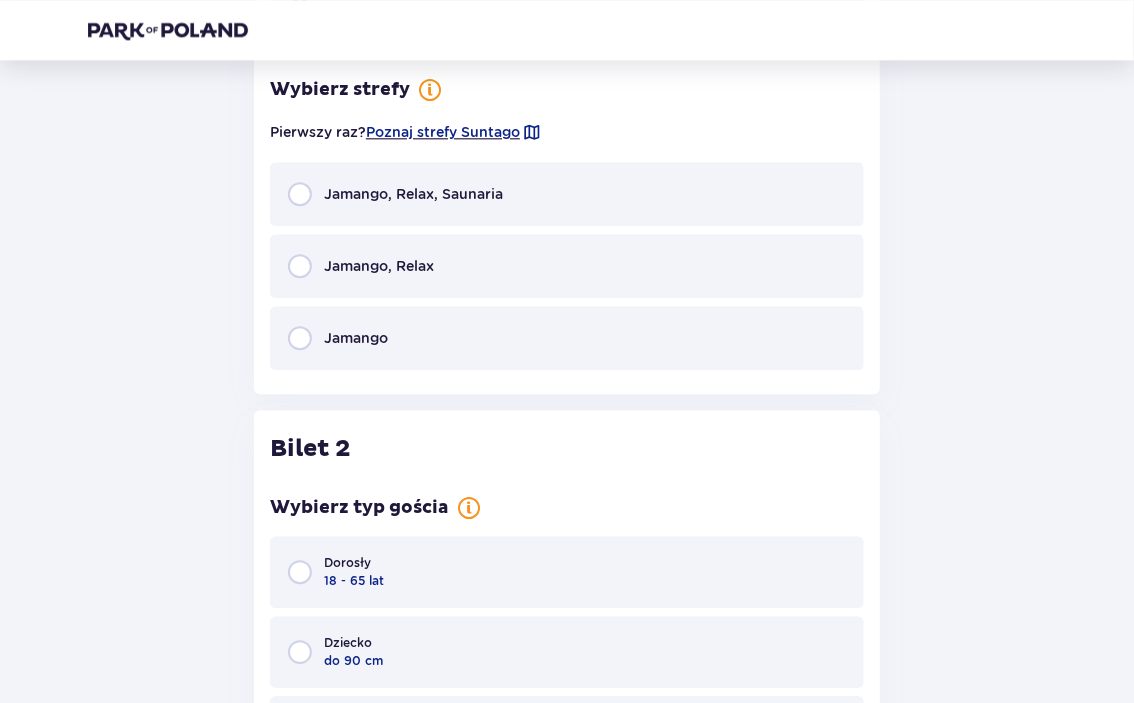 scroll, scrollTop: 1833, scrollLeft: 0, axis: vertical 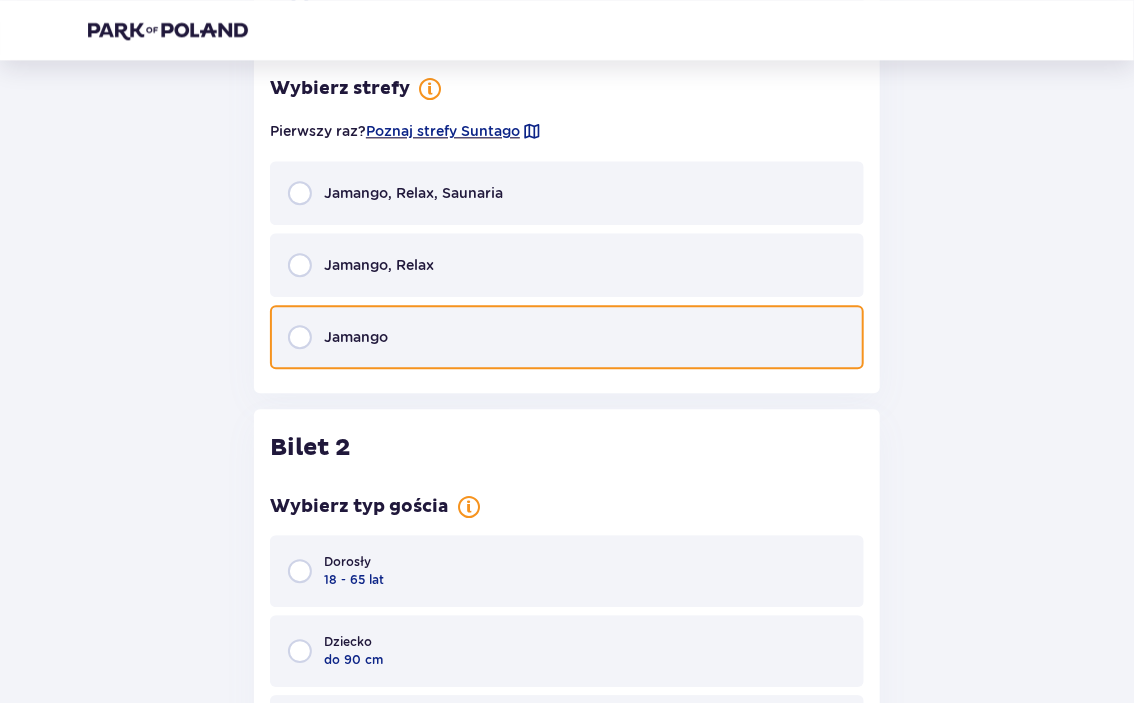click at bounding box center (300, 337) 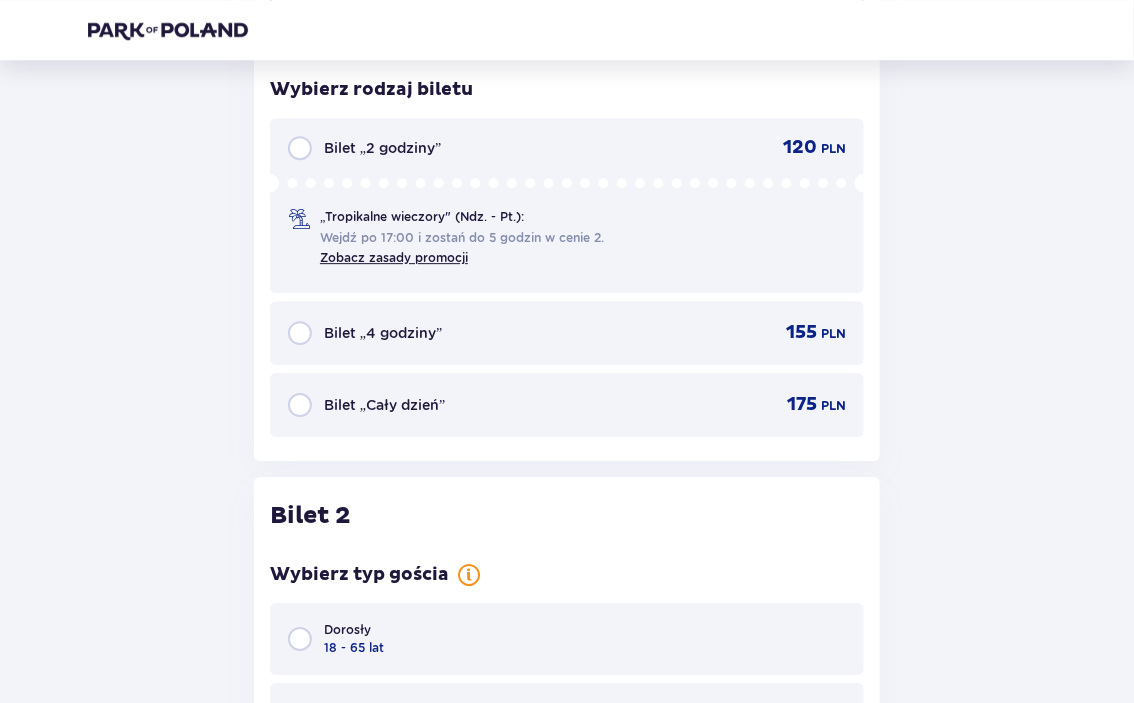 scroll, scrollTop: 2157, scrollLeft: 0, axis: vertical 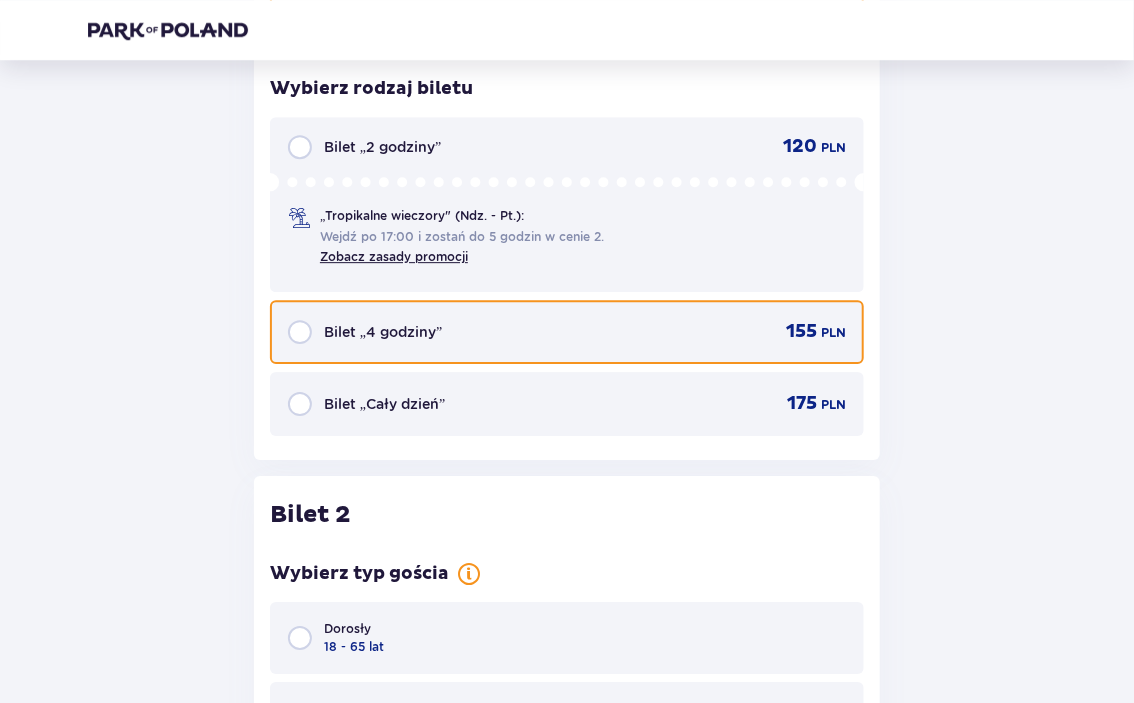 click at bounding box center (300, 332) 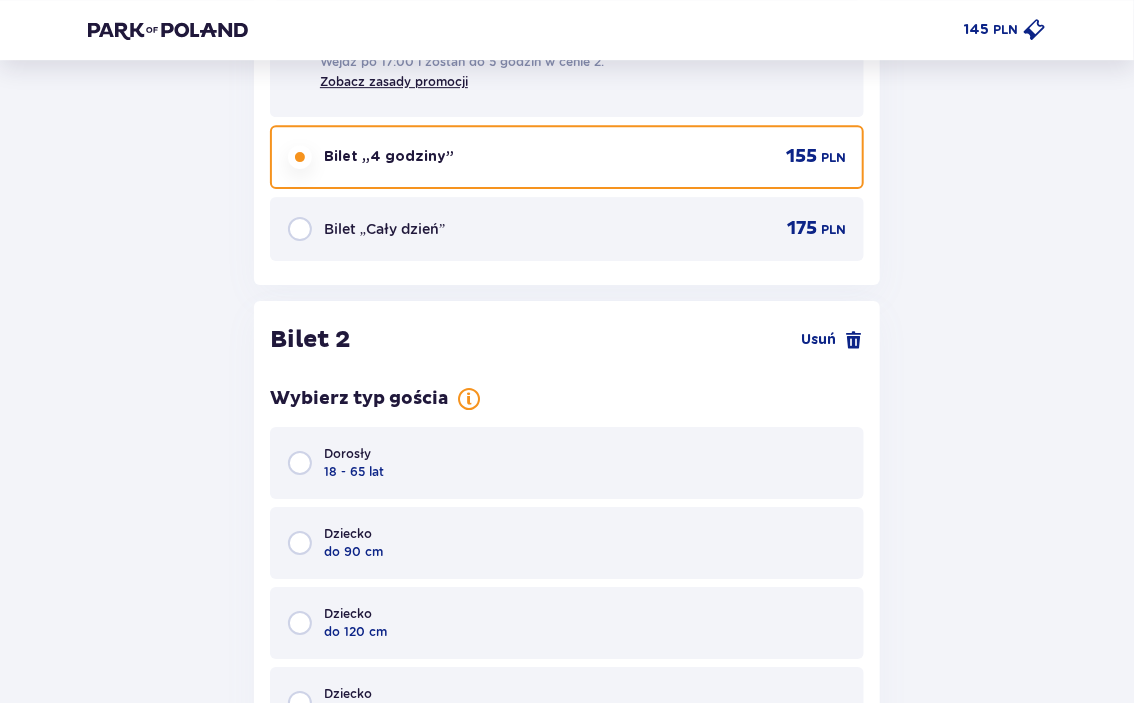 scroll, scrollTop: 2355, scrollLeft: 0, axis: vertical 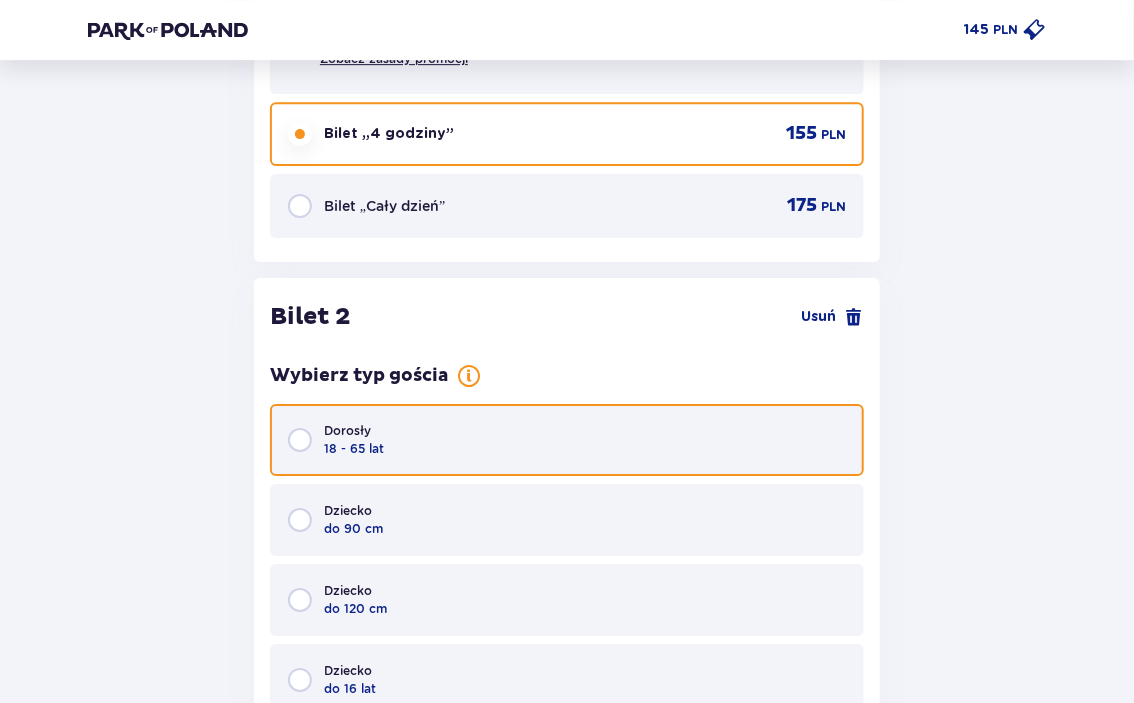 click at bounding box center (300, 440) 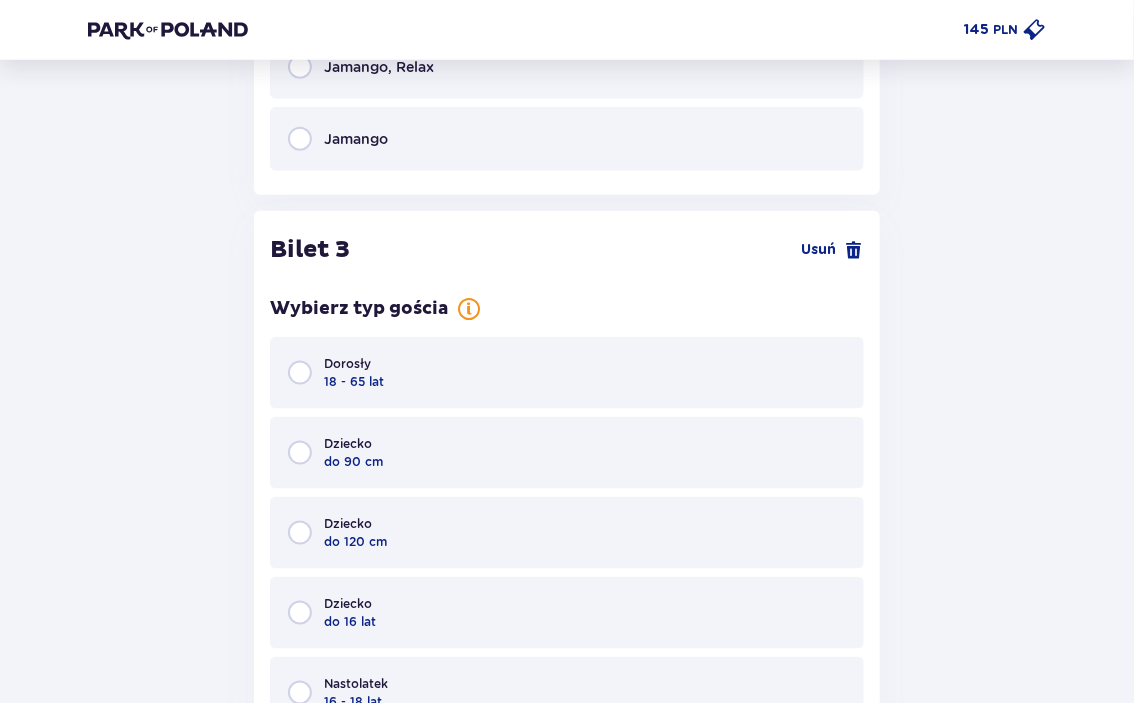 scroll, scrollTop: 3644, scrollLeft: 0, axis: vertical 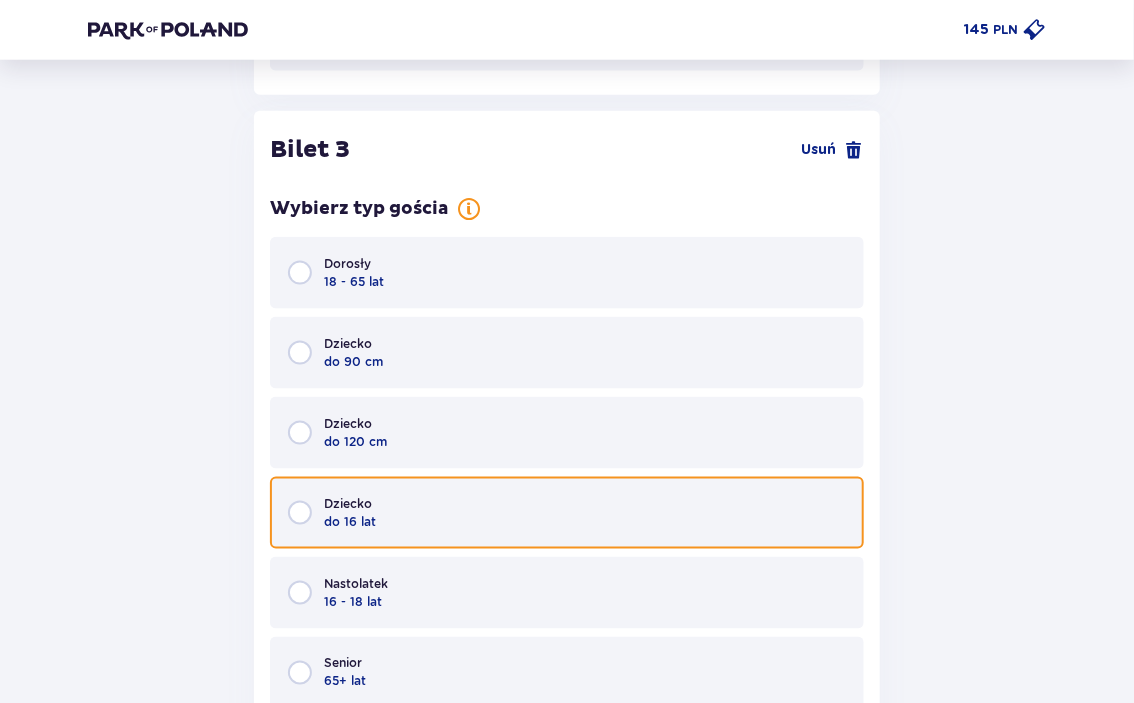 click at bounding box center [300, 513] 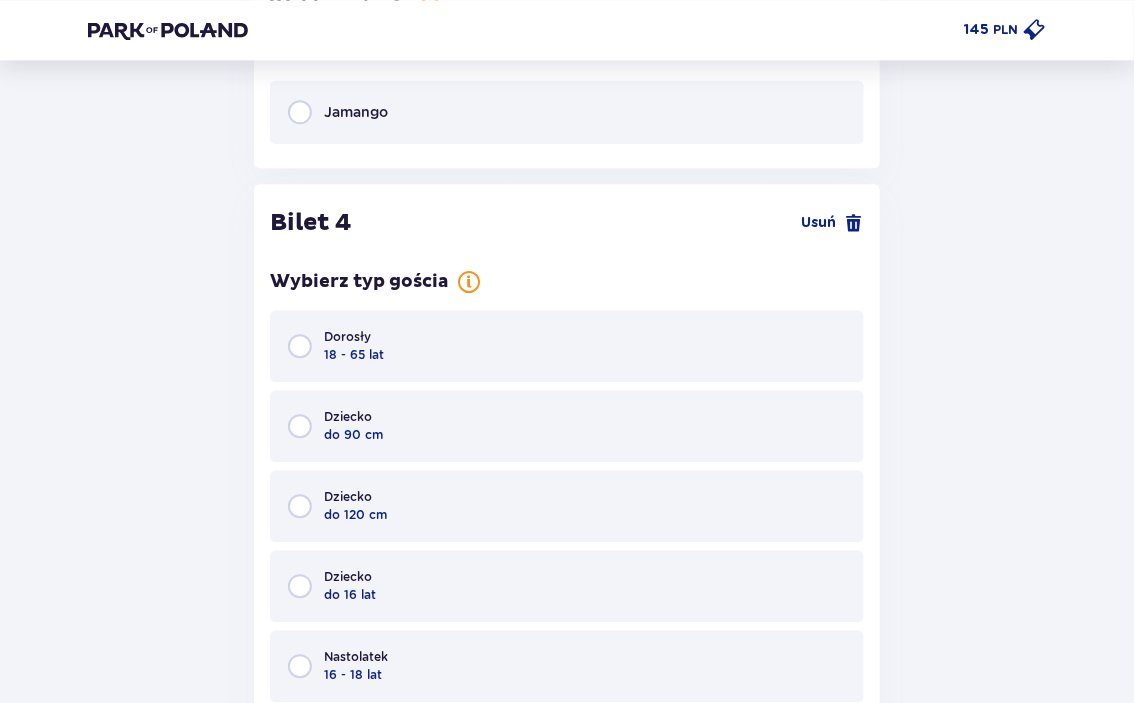 scroll, scrollTop: 4667, scrollLeft: 0, axis: vertical 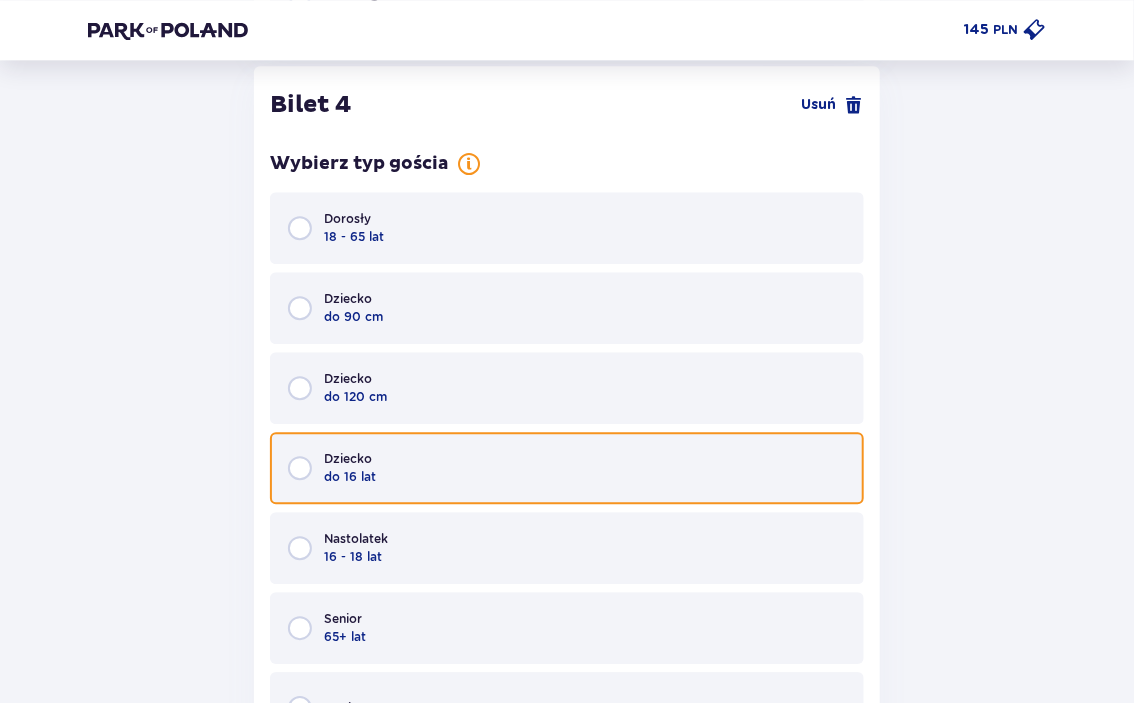 click at bounding box center (300, 468) 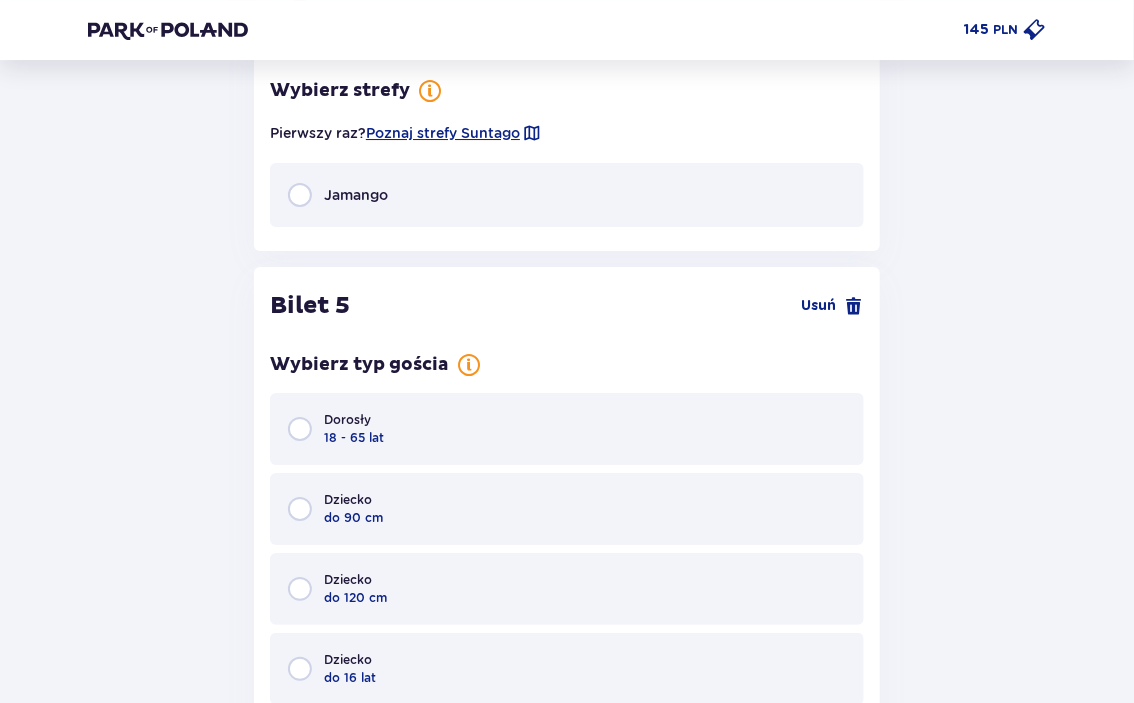 scroll, scrollTop: 5544, scrollLeft: 0, axis: vertical 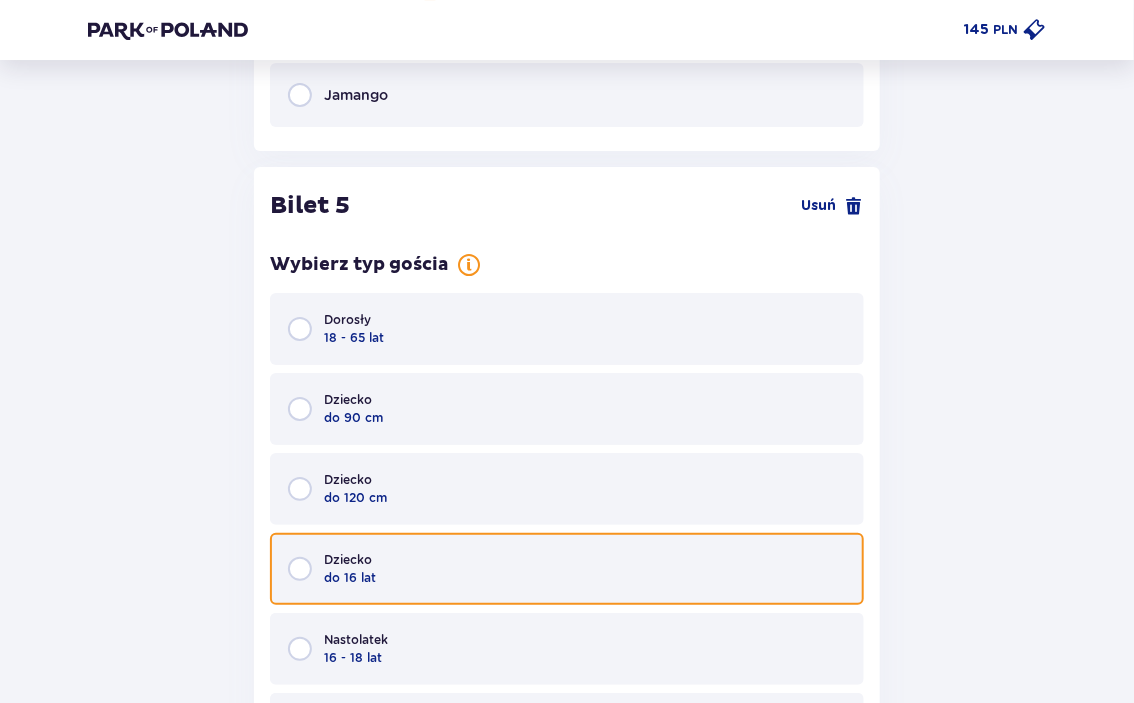 click at bounding box center [300, 569] 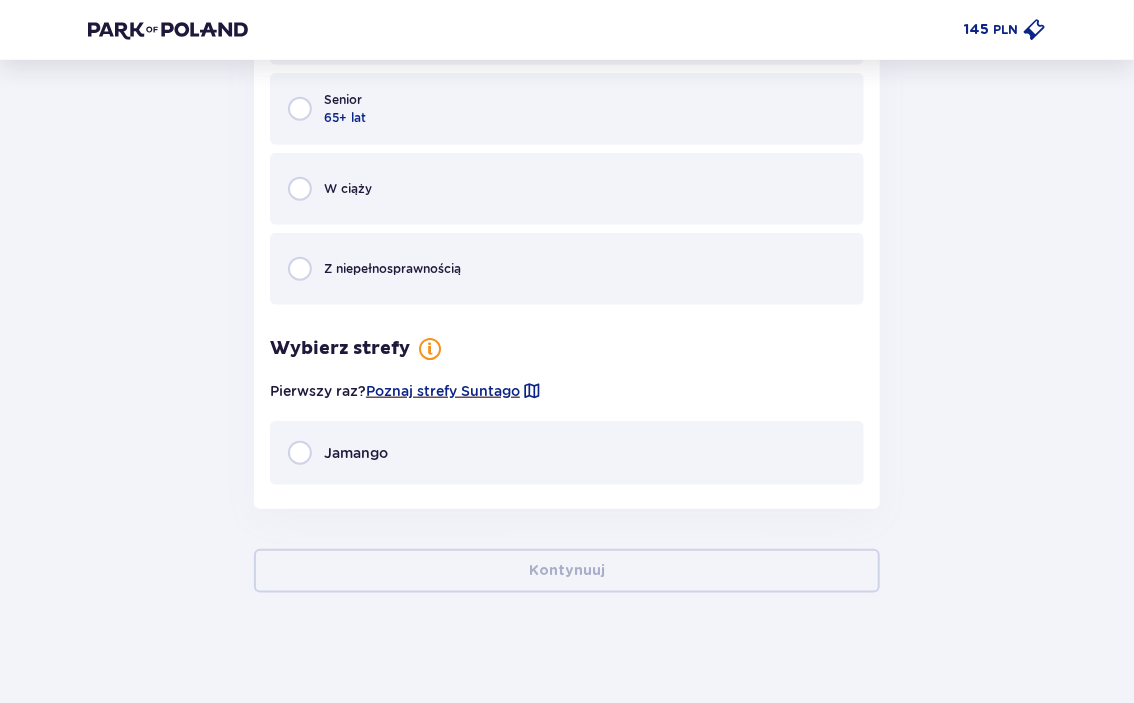 scroll, scrollTop: 6172, scrollLeft: 0, axis: vertical 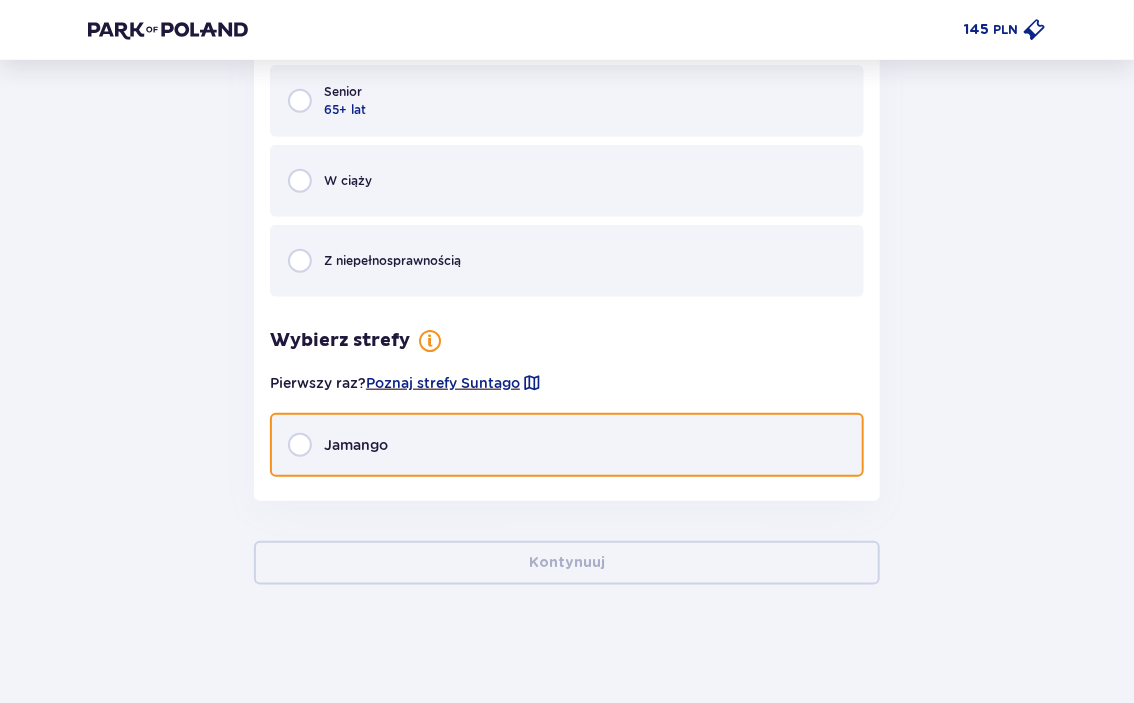 click at bounding box center [300, 445] 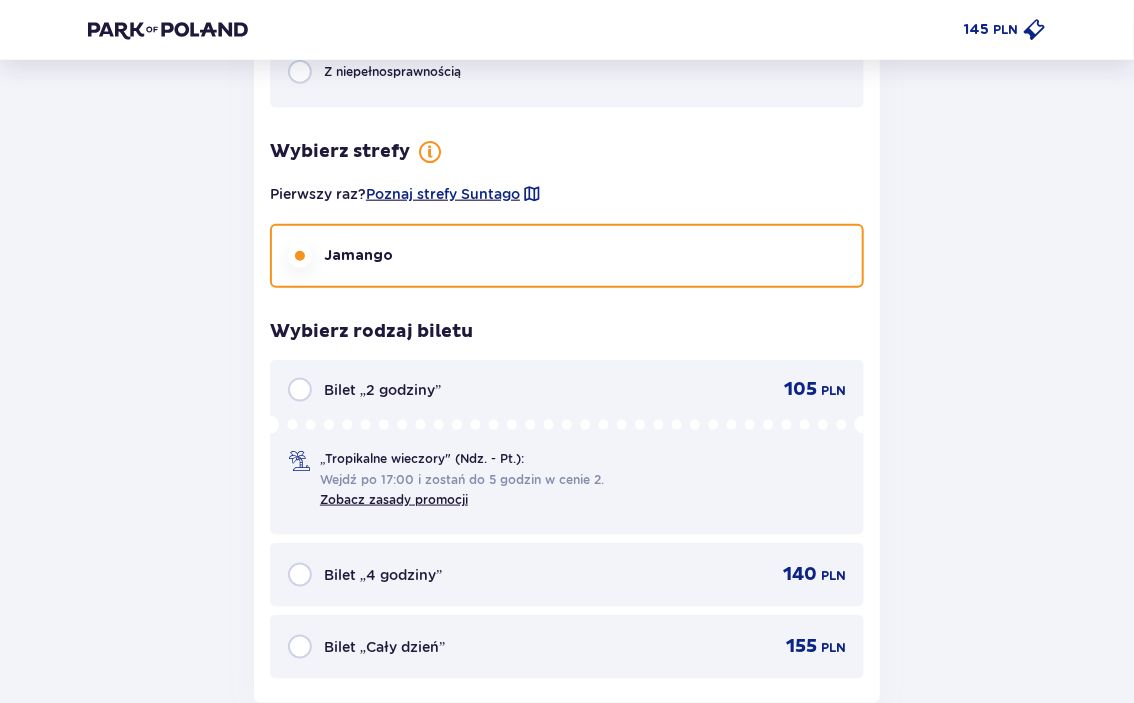 scroll, scrollTop: 6461, scrollLeft: 0, axis: vertical 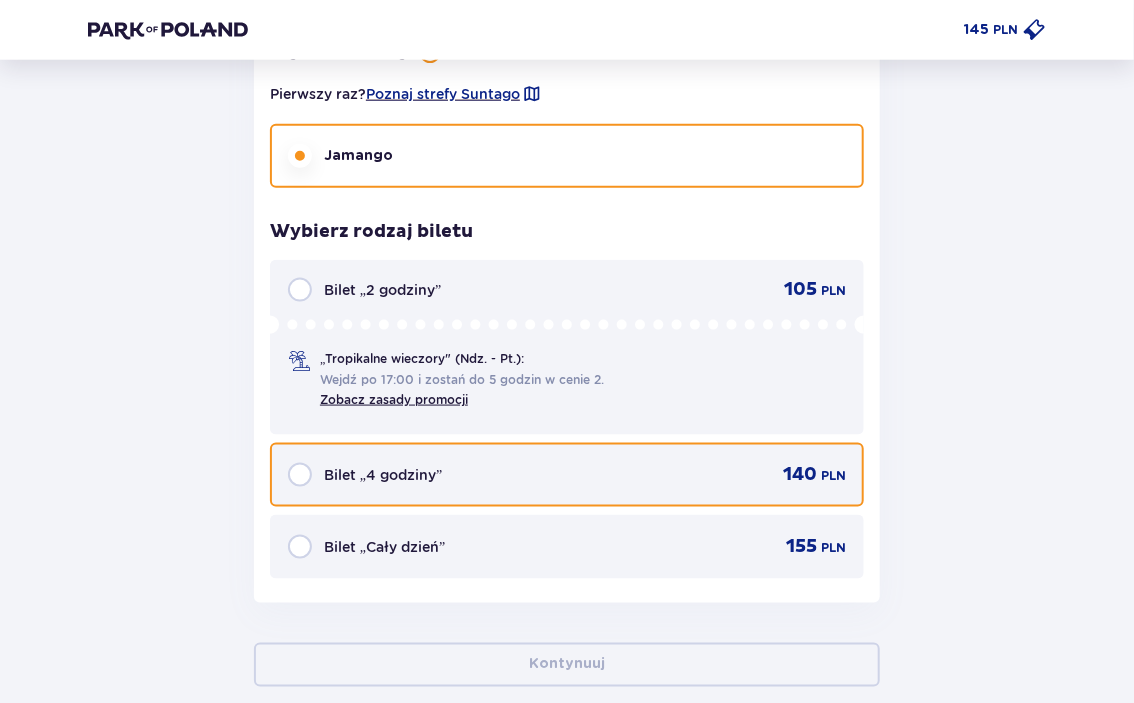 click at bounding box center [300, 475] 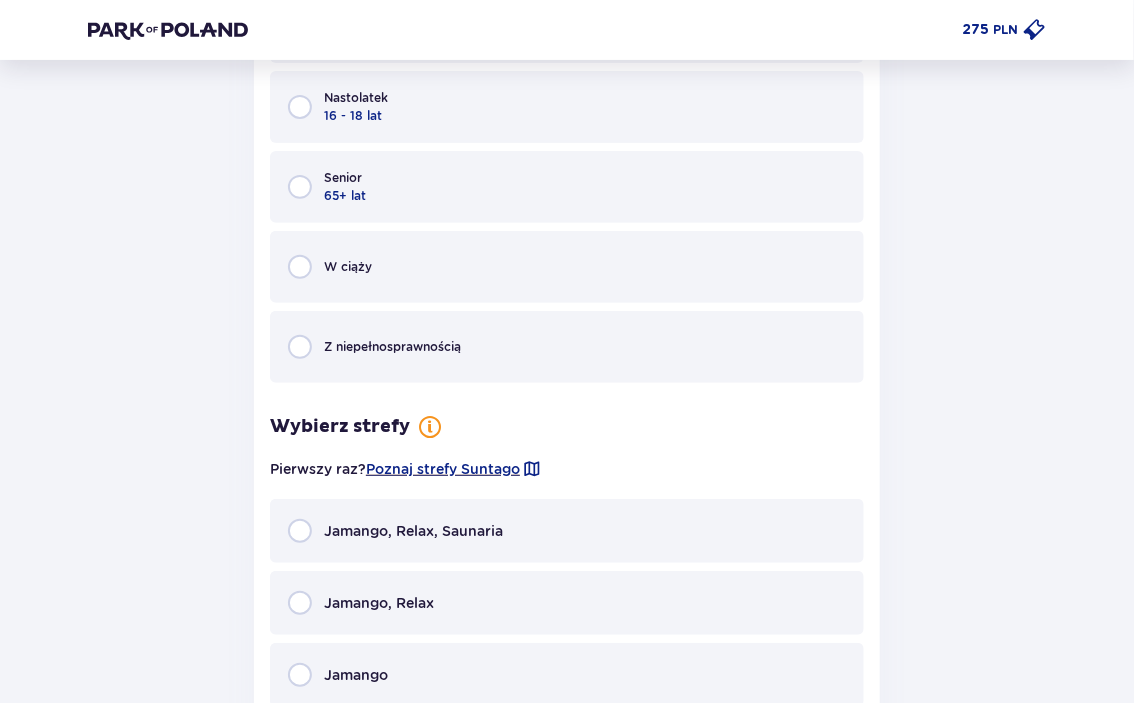 scroll, scrollTop: 3055, scrollLeft: 0, axis: vertical 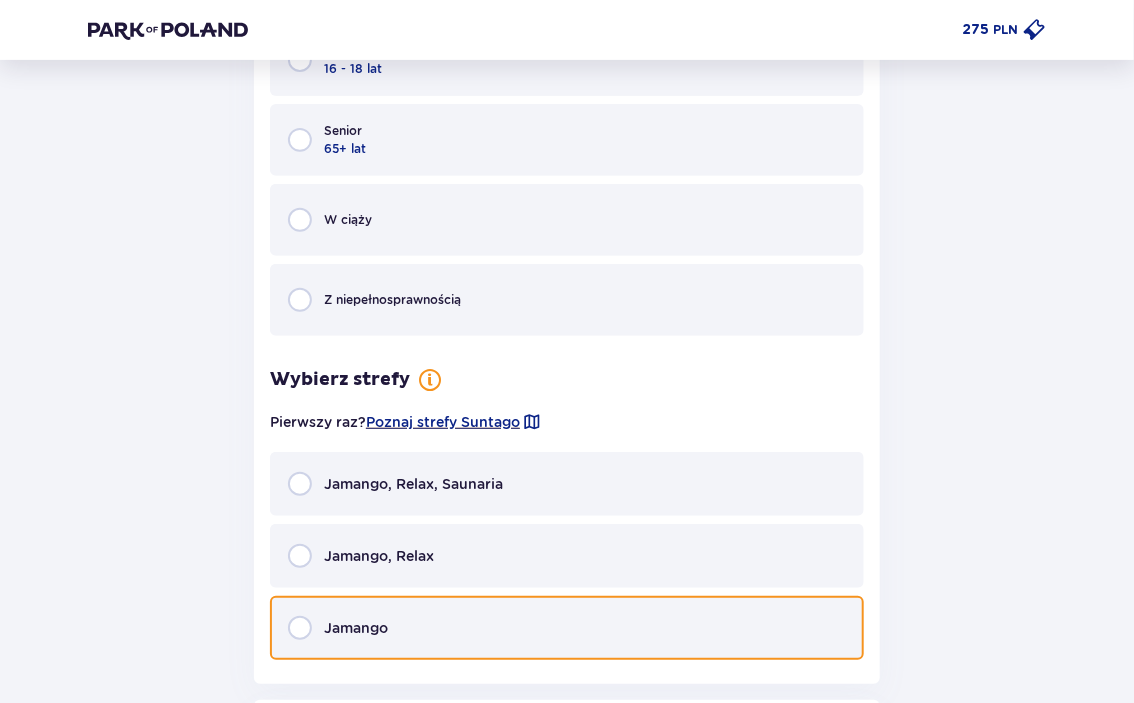 click at bounding box center [300, 628] 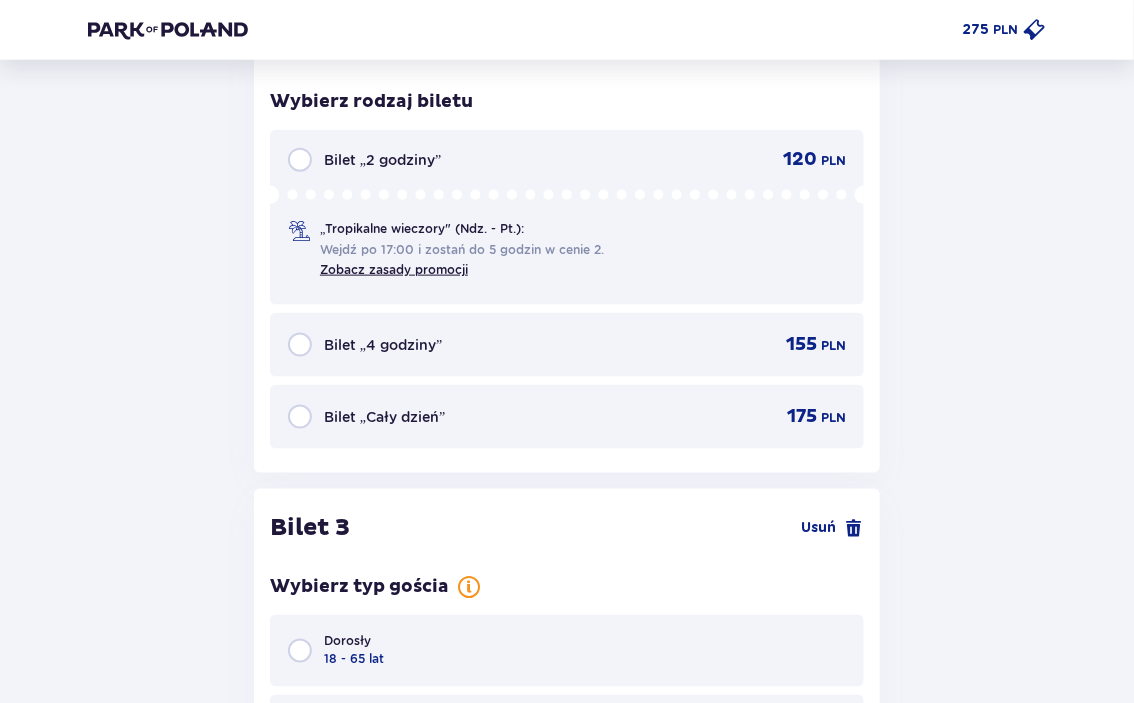 scroll, scrollTop: 3668, scrollLeft: 0, axis: vertical 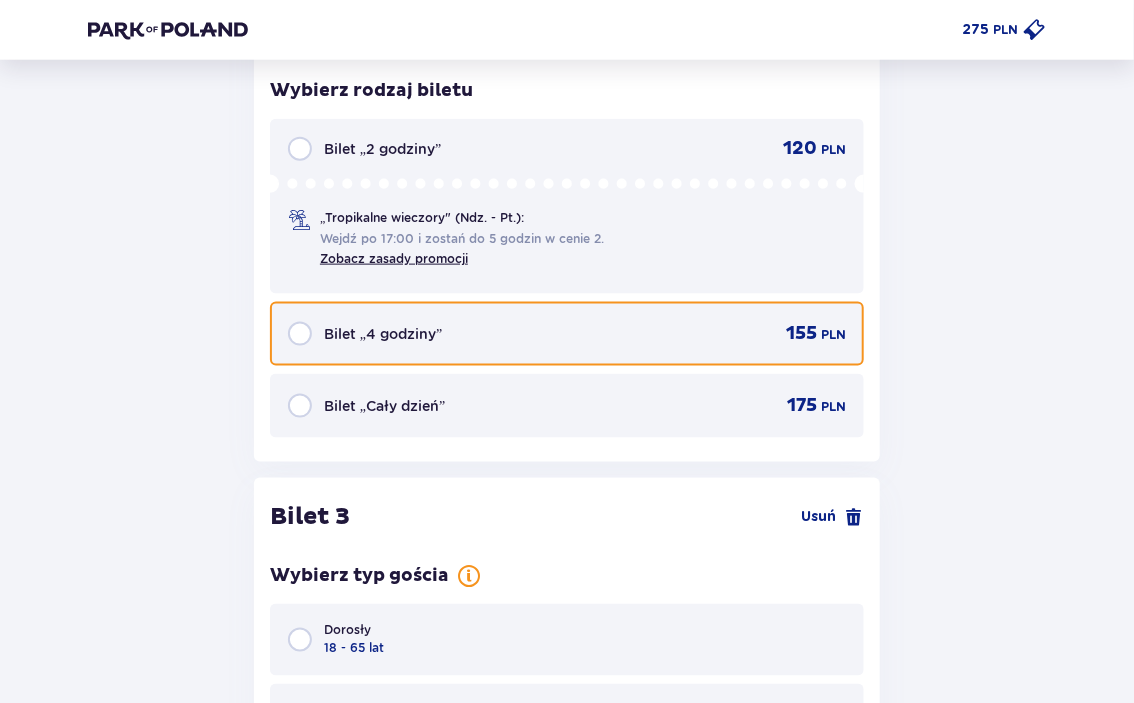 click at bounding box center (300, 334) 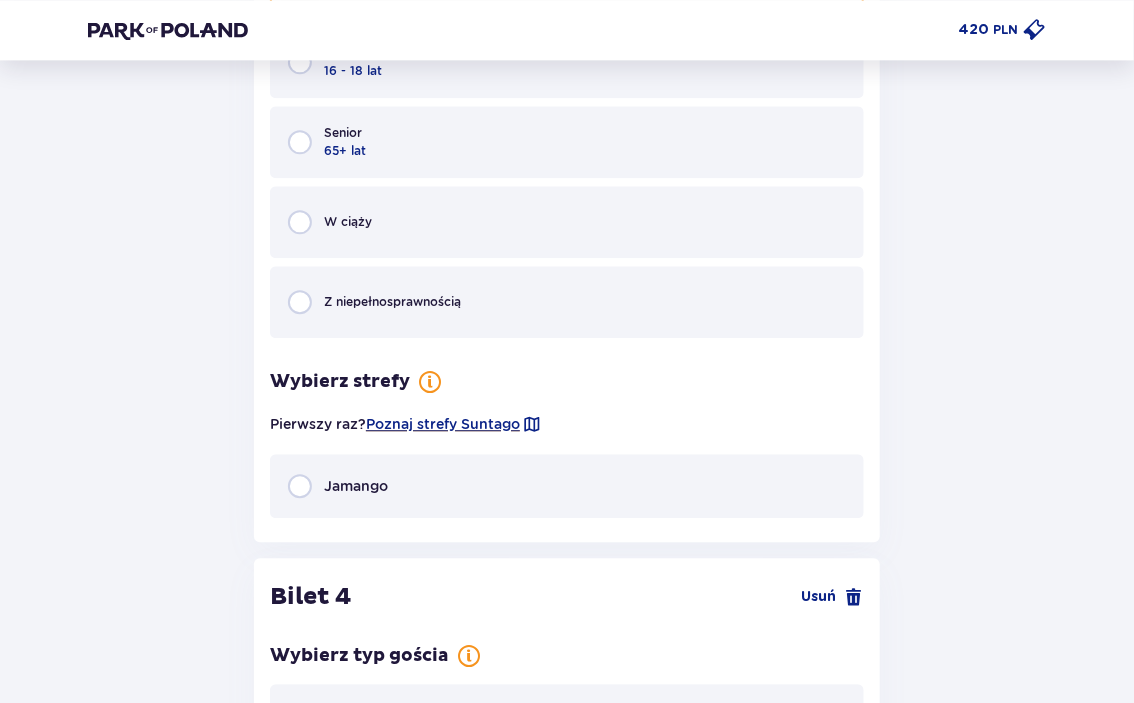 scroll, scrollTop: 4567, scrollLeft: 0, axis: vertical 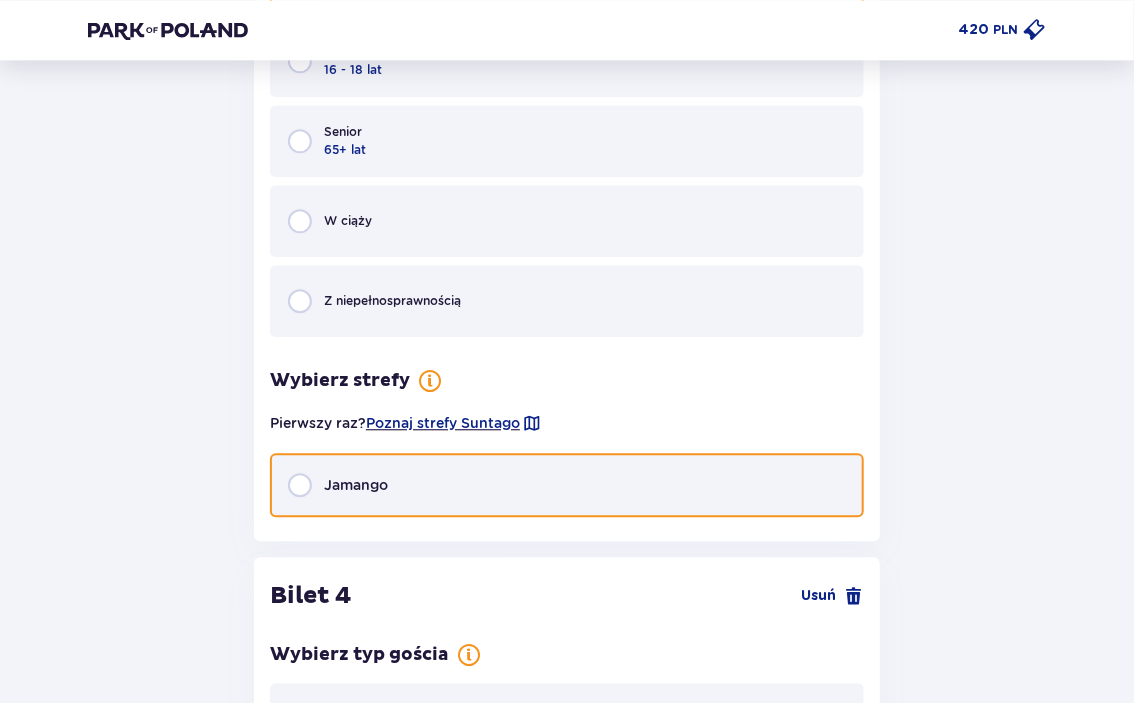 click at bounding box center [300, 485] 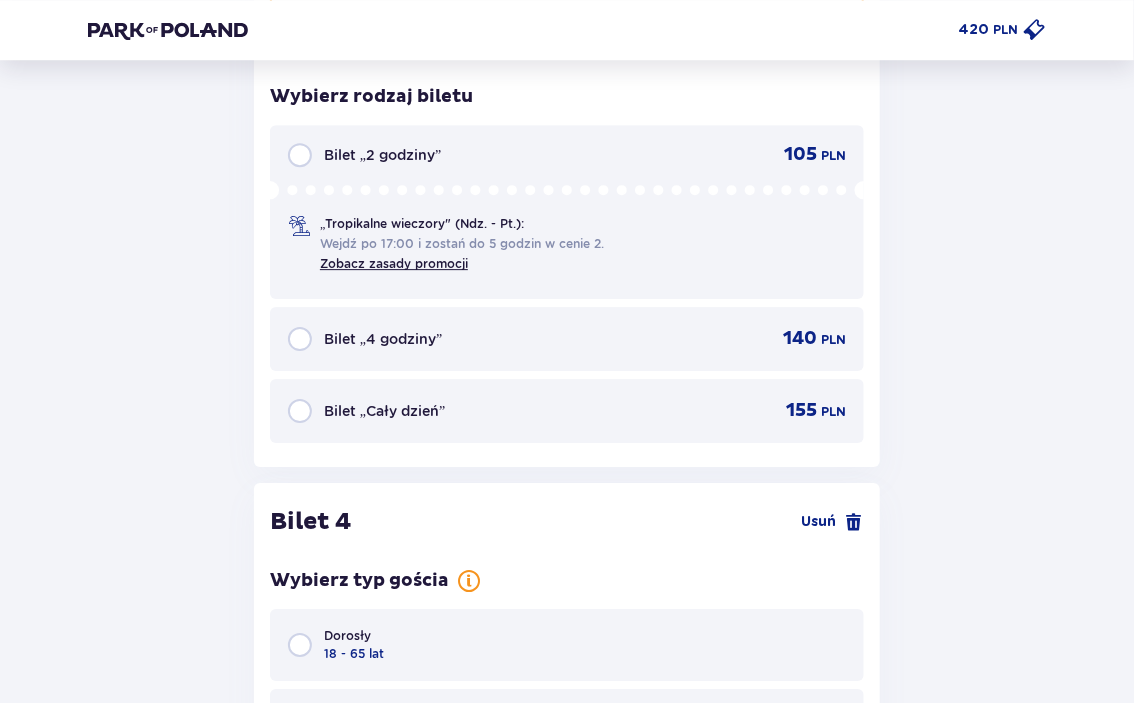 scroll, scrollTop: 5036, scrollLeft: 0, axis: vertical 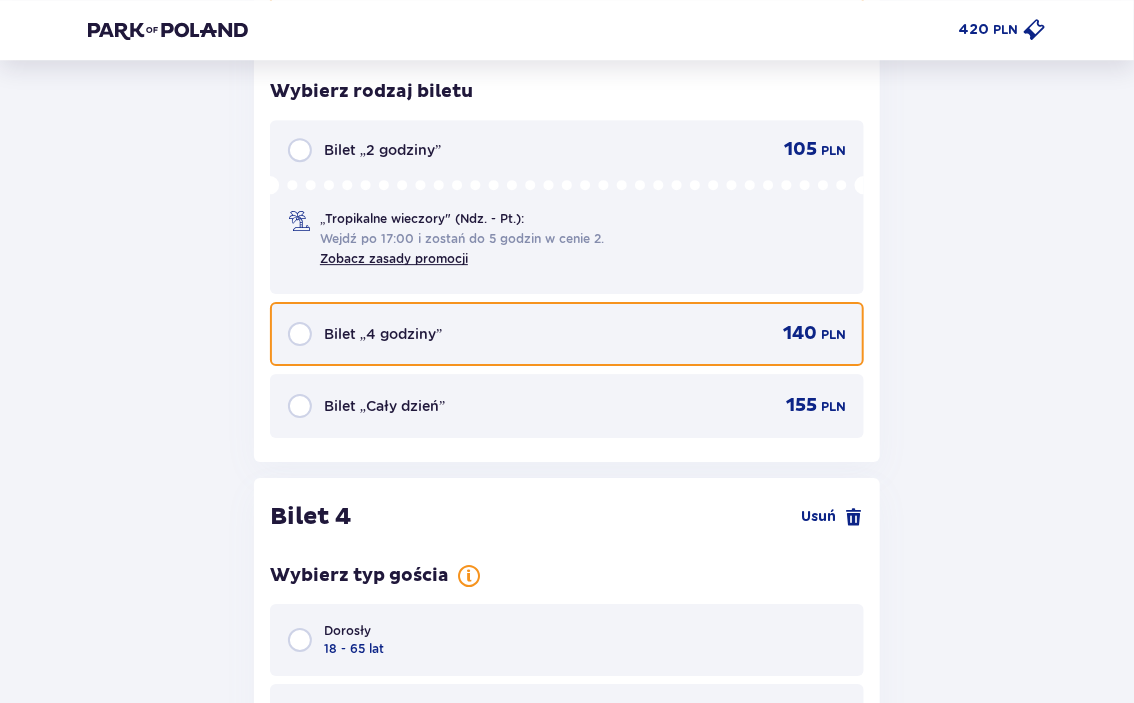 click at bounding box center [300, 334] 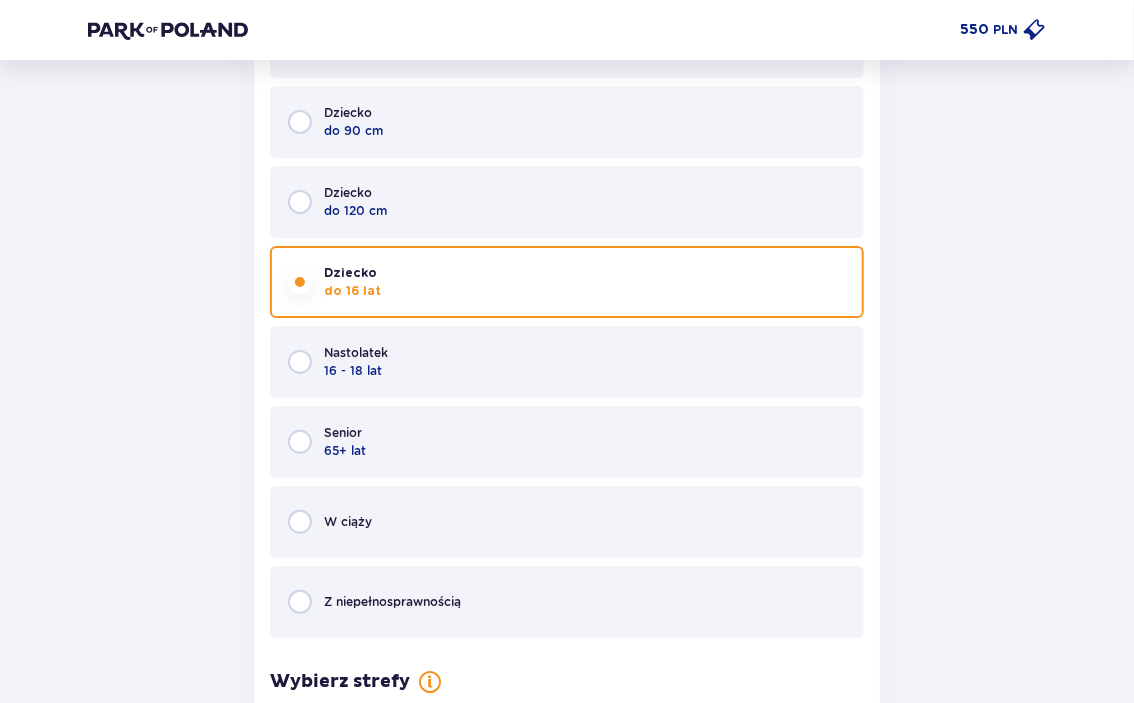 scroll, scrollTop: 5834, scrollLeft: 0, axis: vertical 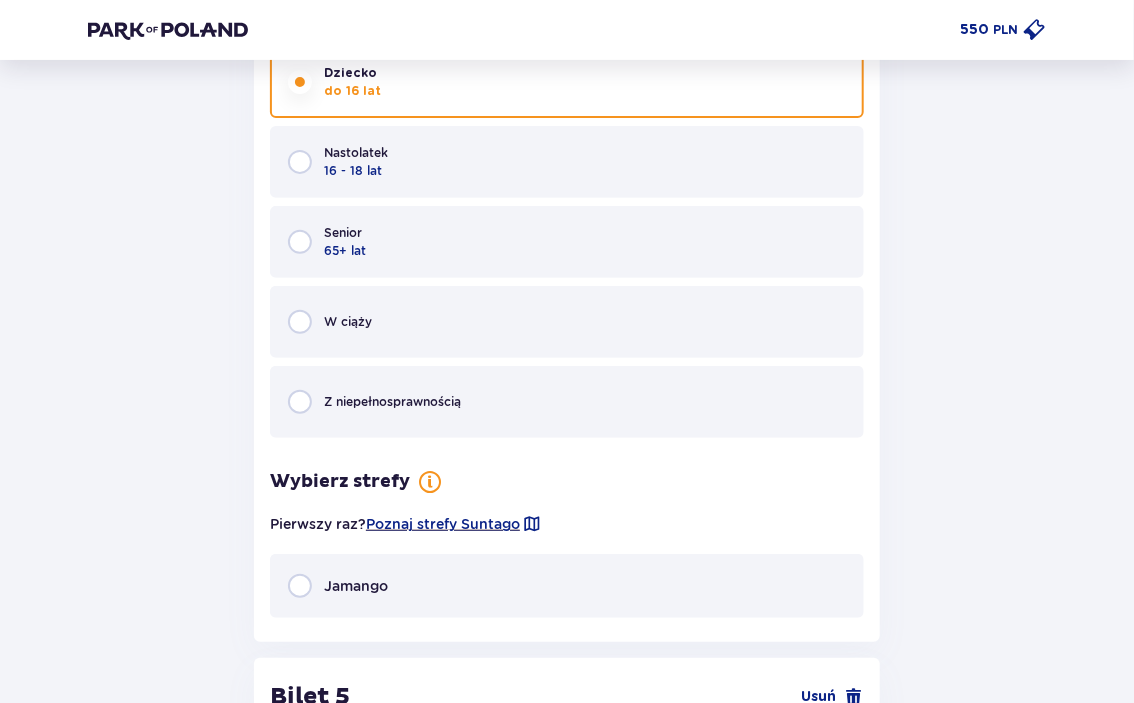 drag, startPoint x: 282, startPoint y: 579, endPoint x: 301, endPoint y: 588, distance: 21.023796 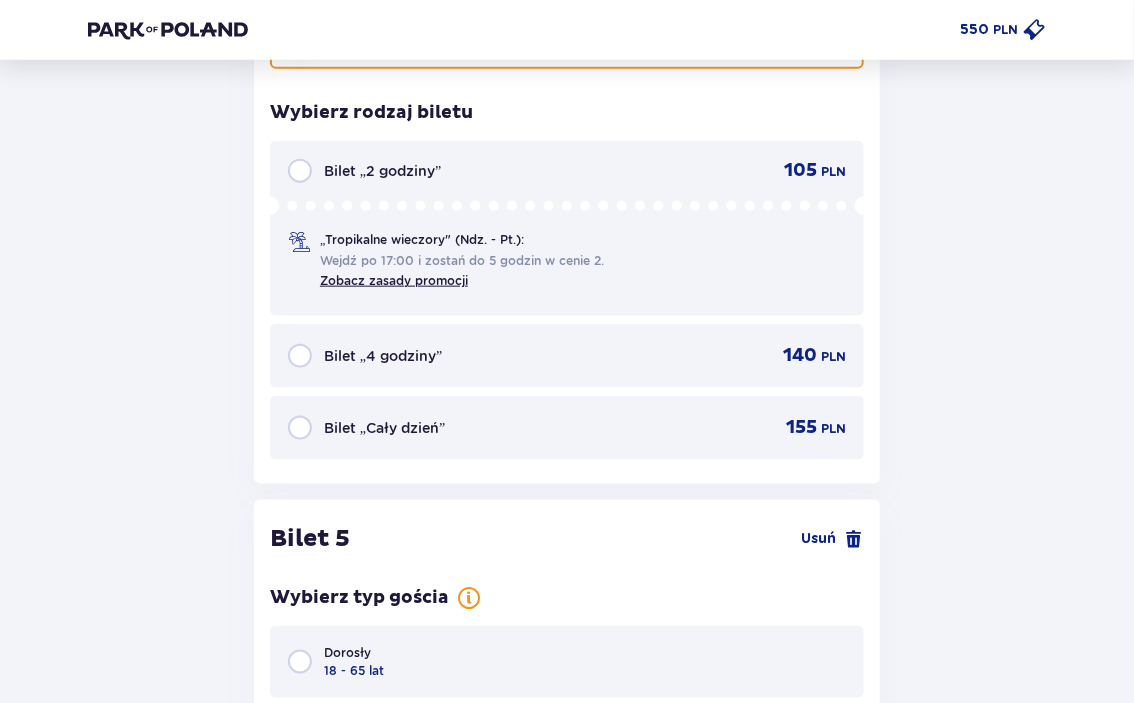 scroll, scrollTop: 6404, scrollLeft: 0, axis: vertical 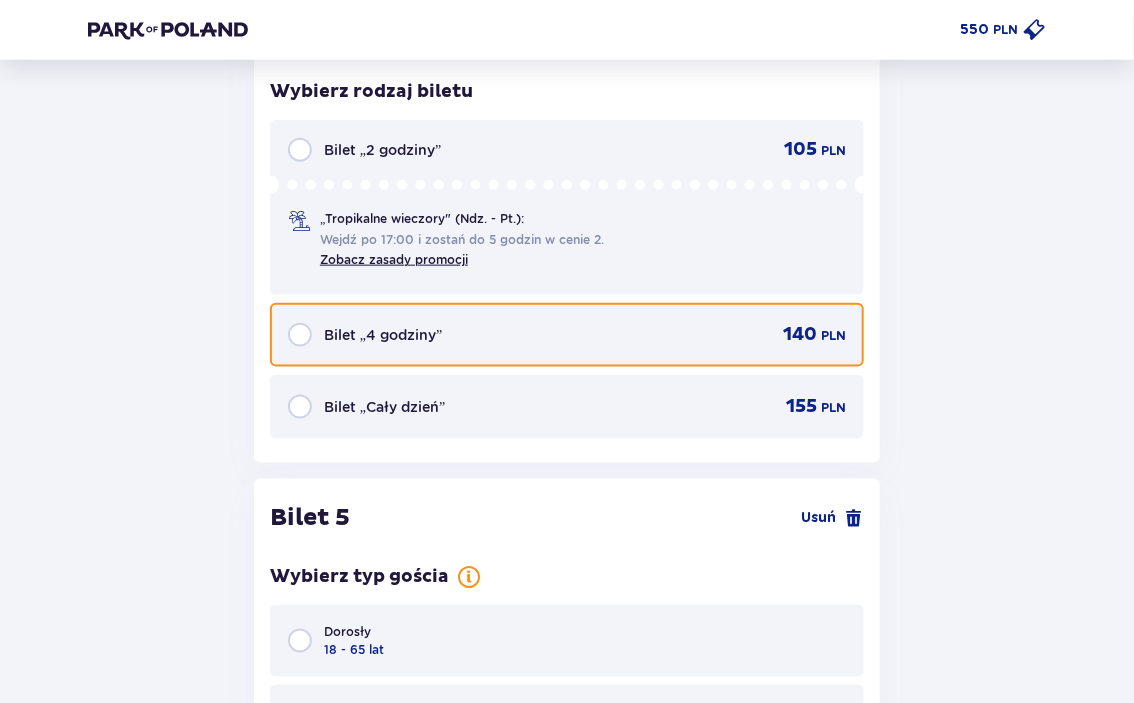 click at bounding box center (300, 335) 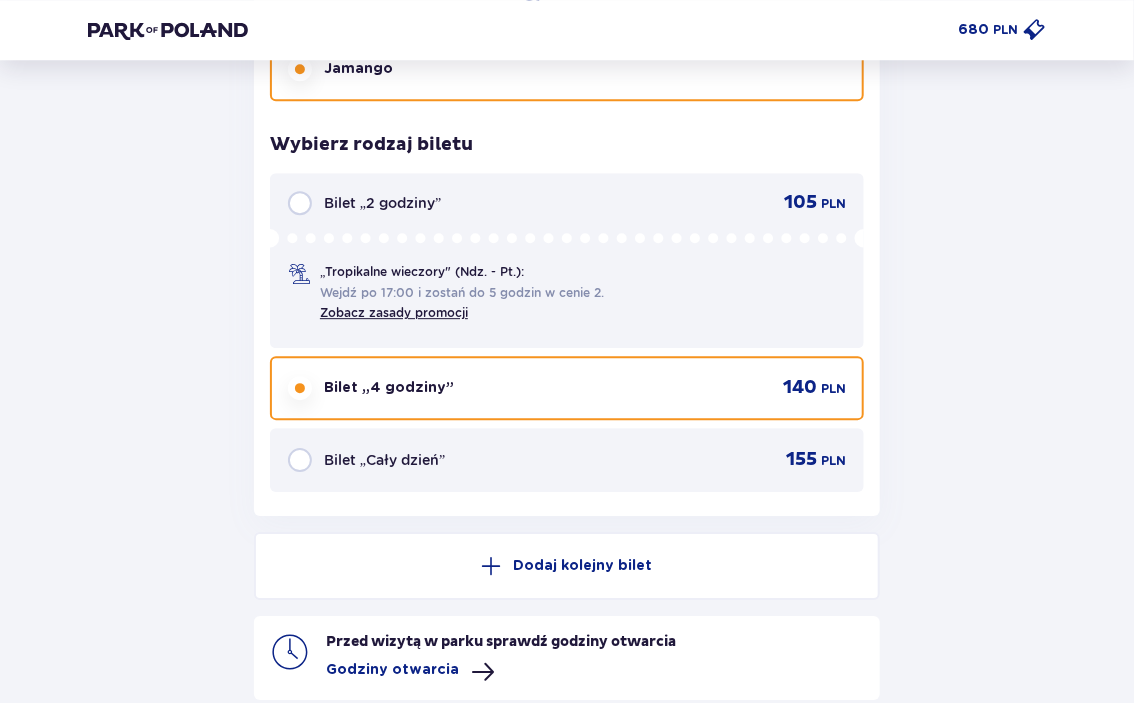 scroll, scrollTop: 7898, scrollLeft: 0, axis: vertical 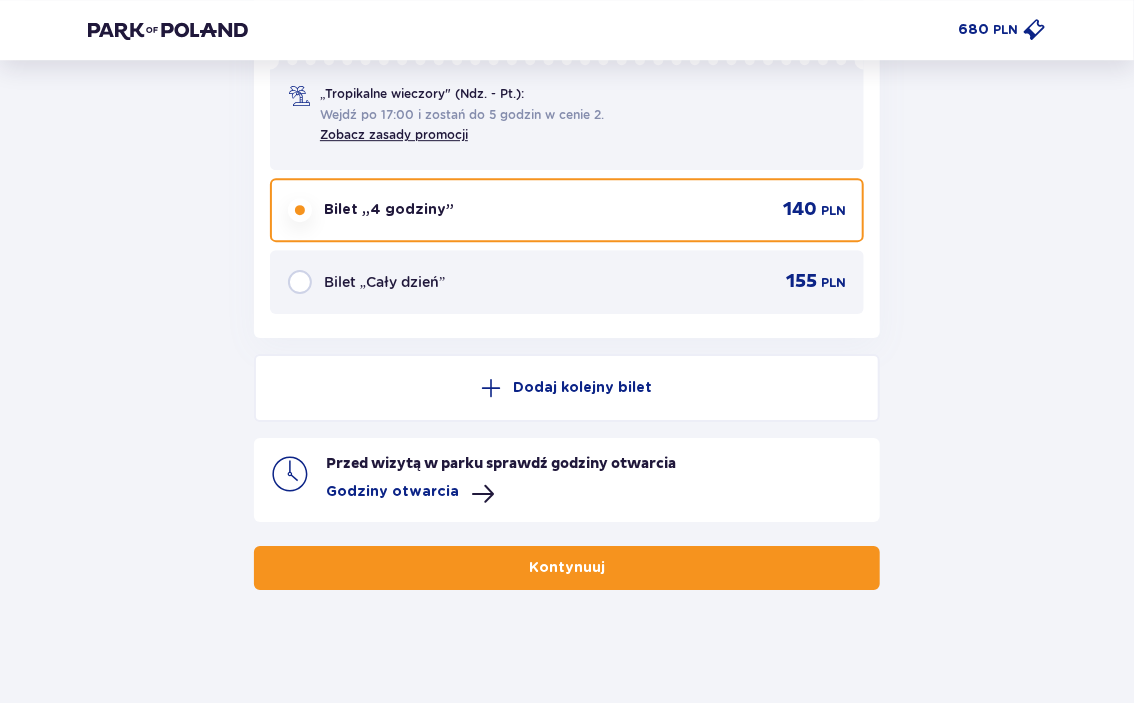 click on "Kontynuuj" at bounding box center (567, 568) 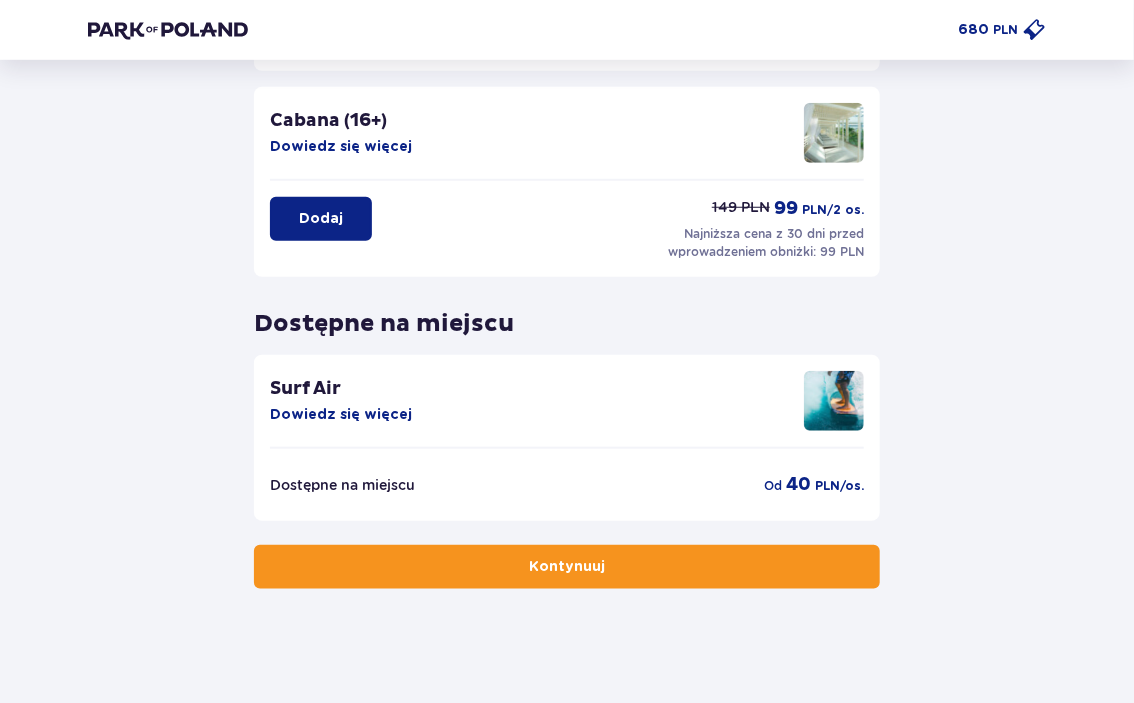 scroll, scrollTop: 500, scrollLeft: 0, axis: vertical 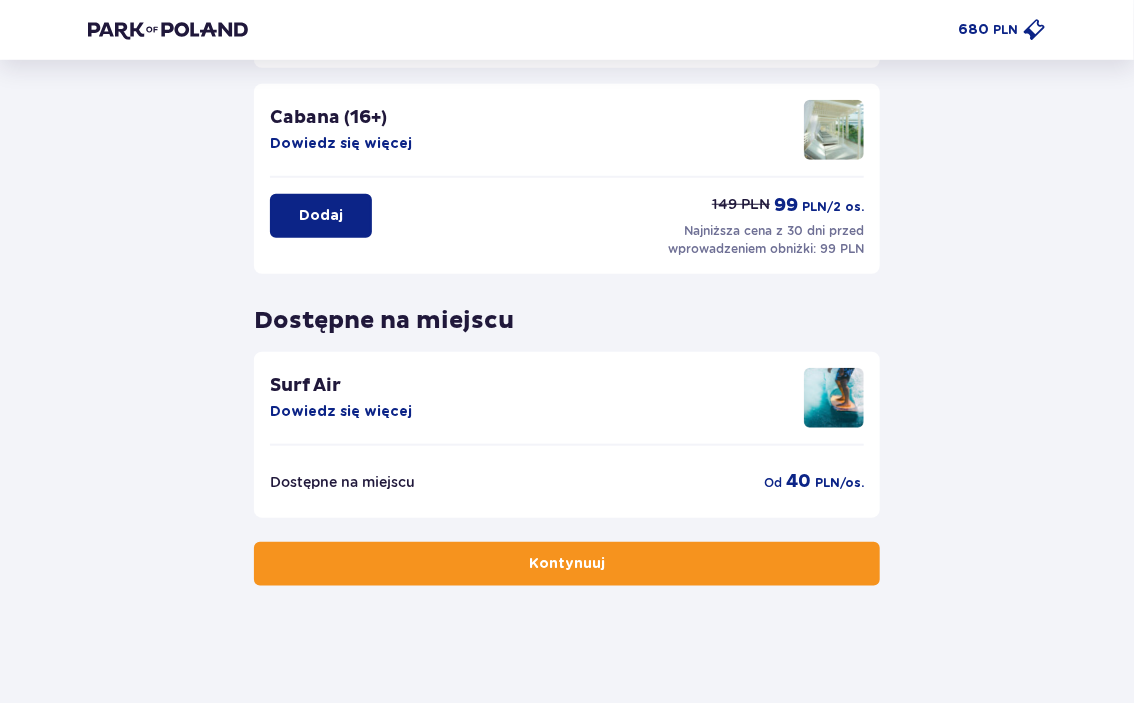 click on "Kontynuuj" at bounding box center (567, 564) 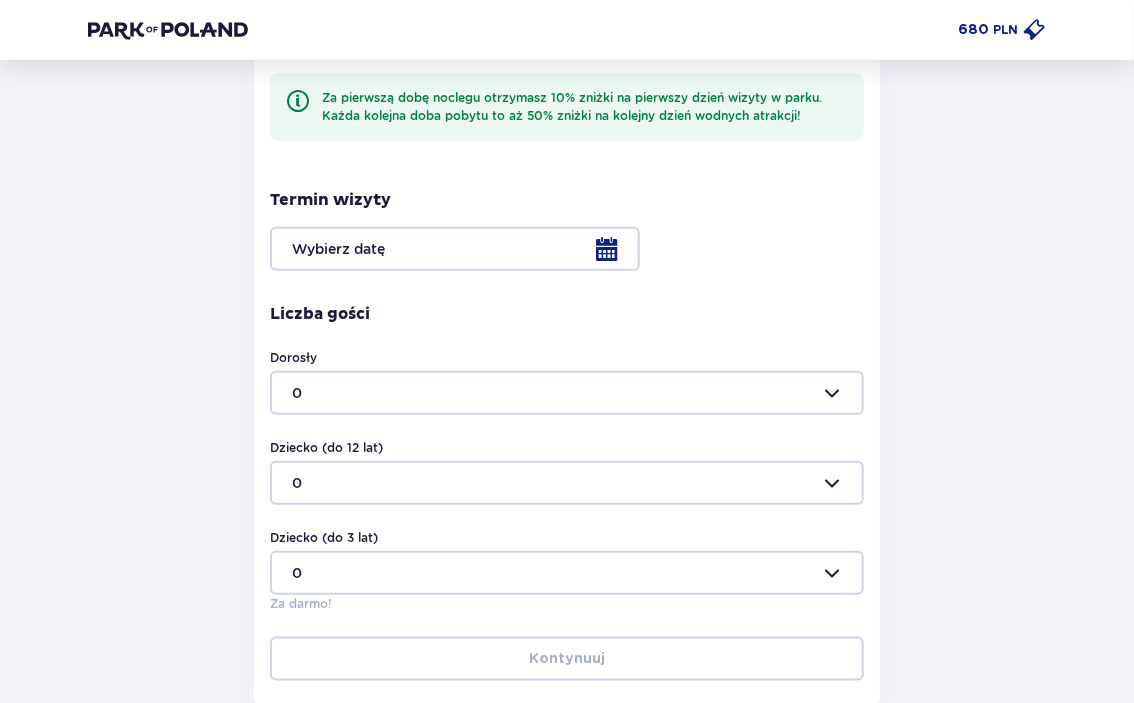 scroll, scrollTop: 600, scrollLeft: 0, axis: vertical 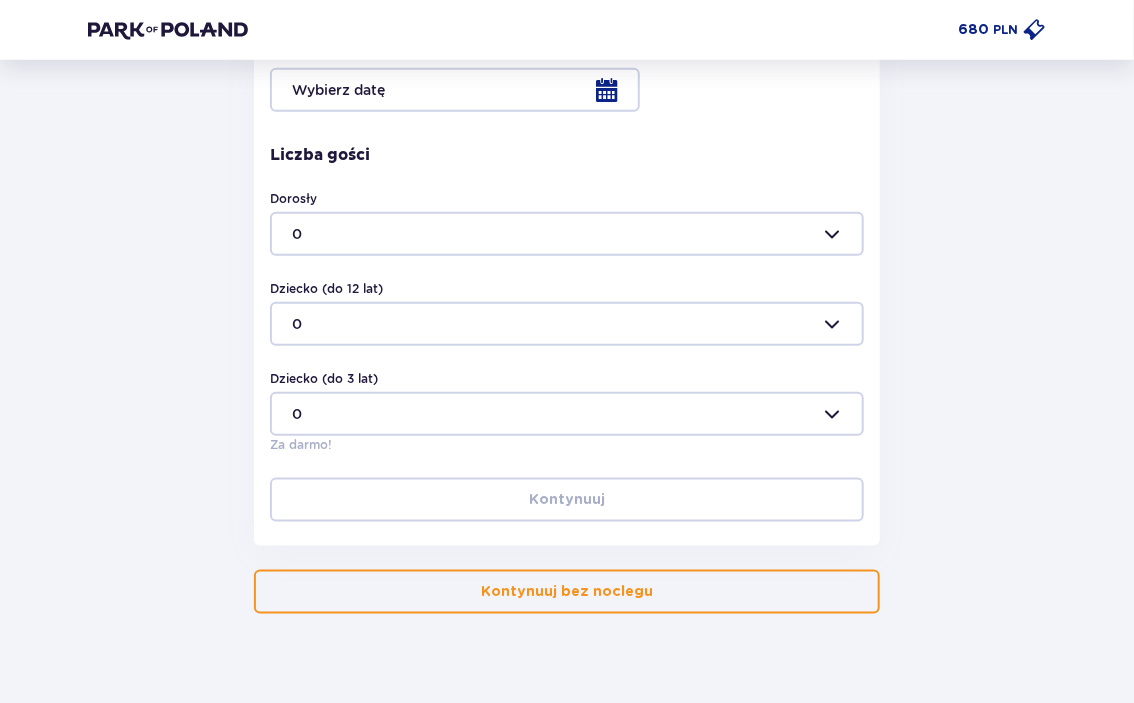 click on "Kontynuuj bez noclegu" at bounding box center [567, 592] 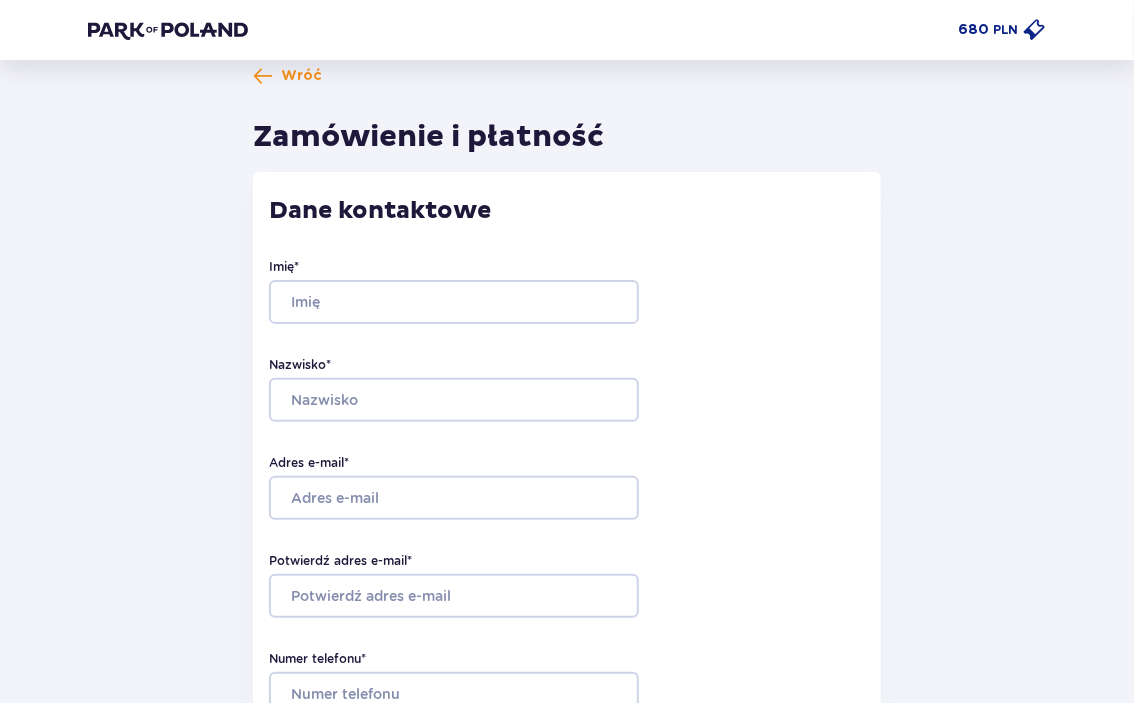 scroll, scrollTop: 0, scrollLeft: 0, axis: both 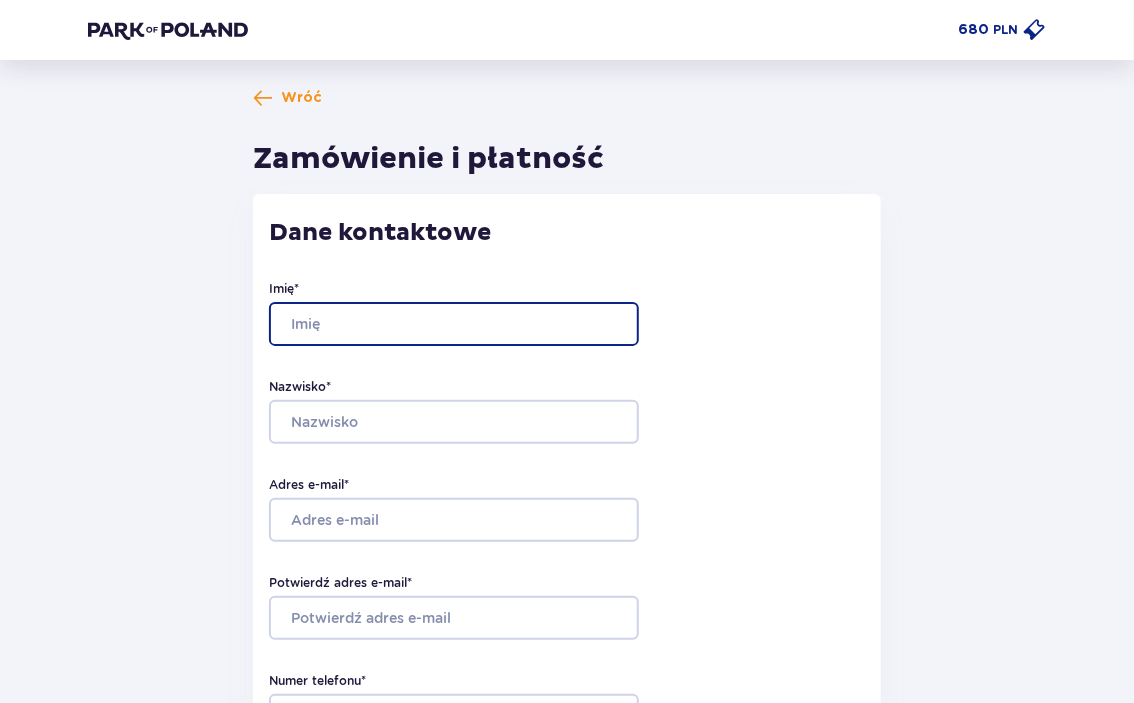 click on "Imię *" at bounding box center (454, 324) 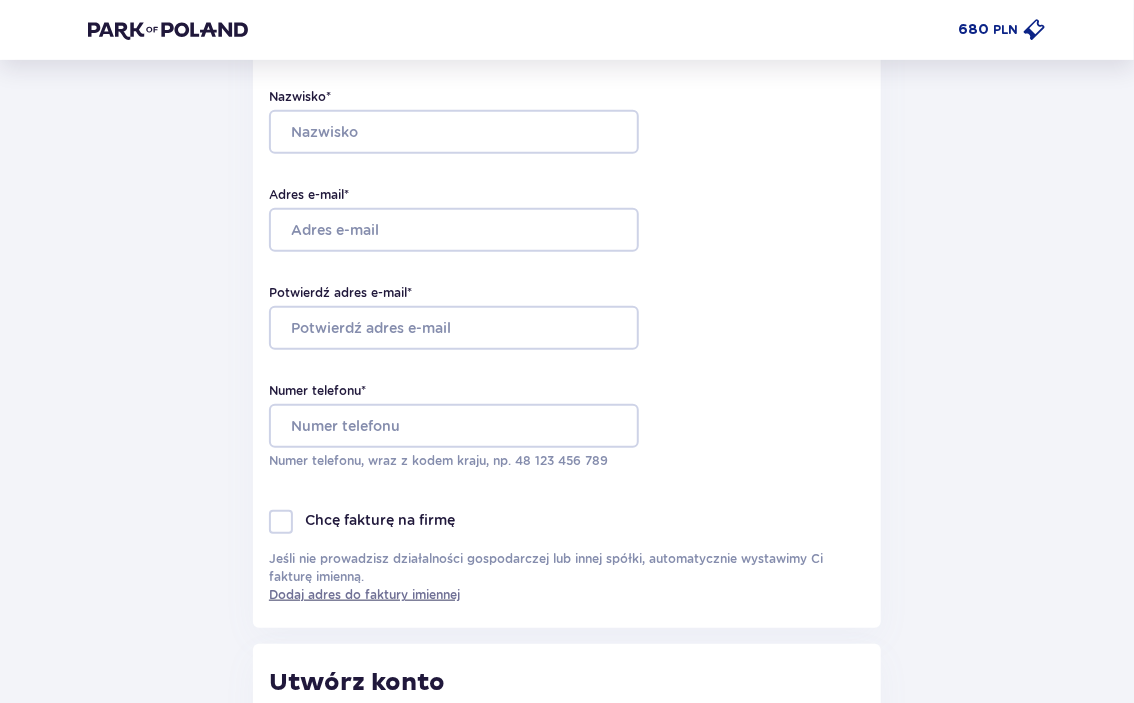 scroll, scrollTop: 0, scrollLeft: 0, axis: both 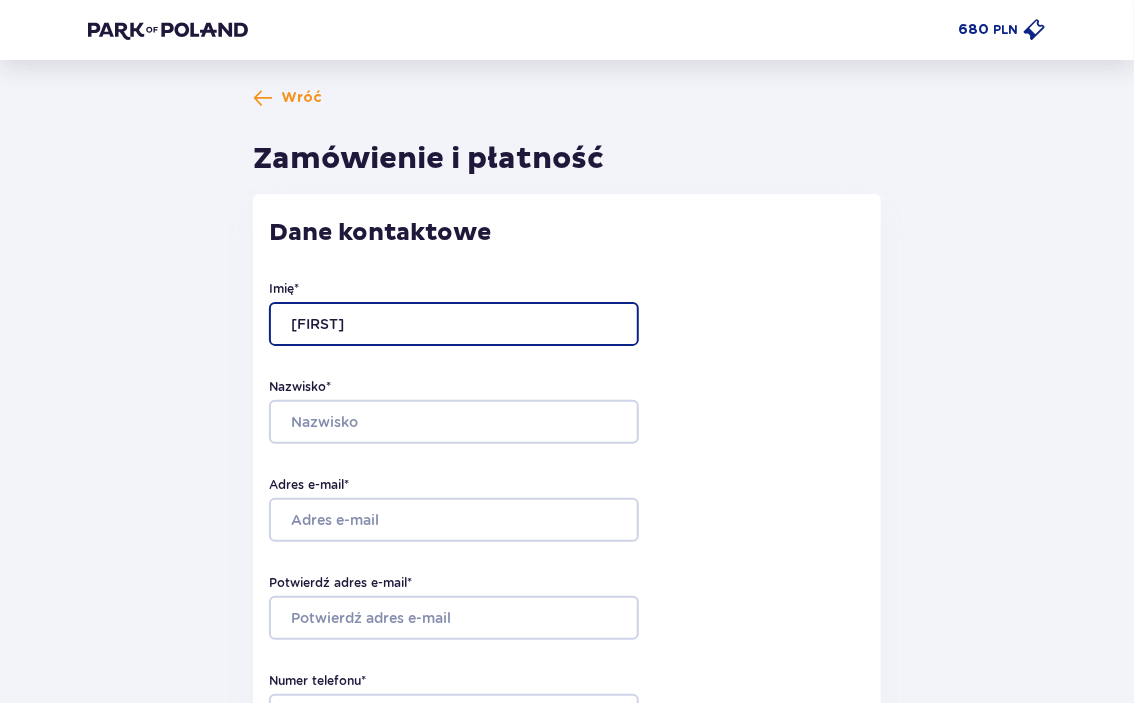 type on "BARBARA" 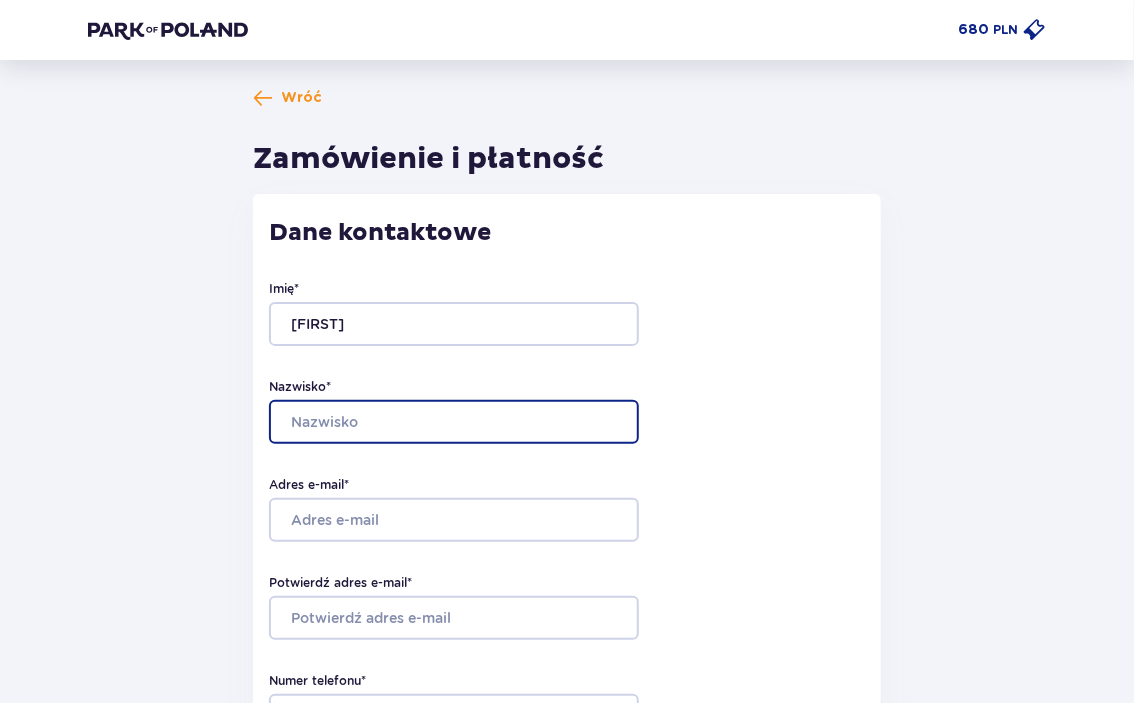 click on "Nazwisko *" at bounding box center [454, 422] 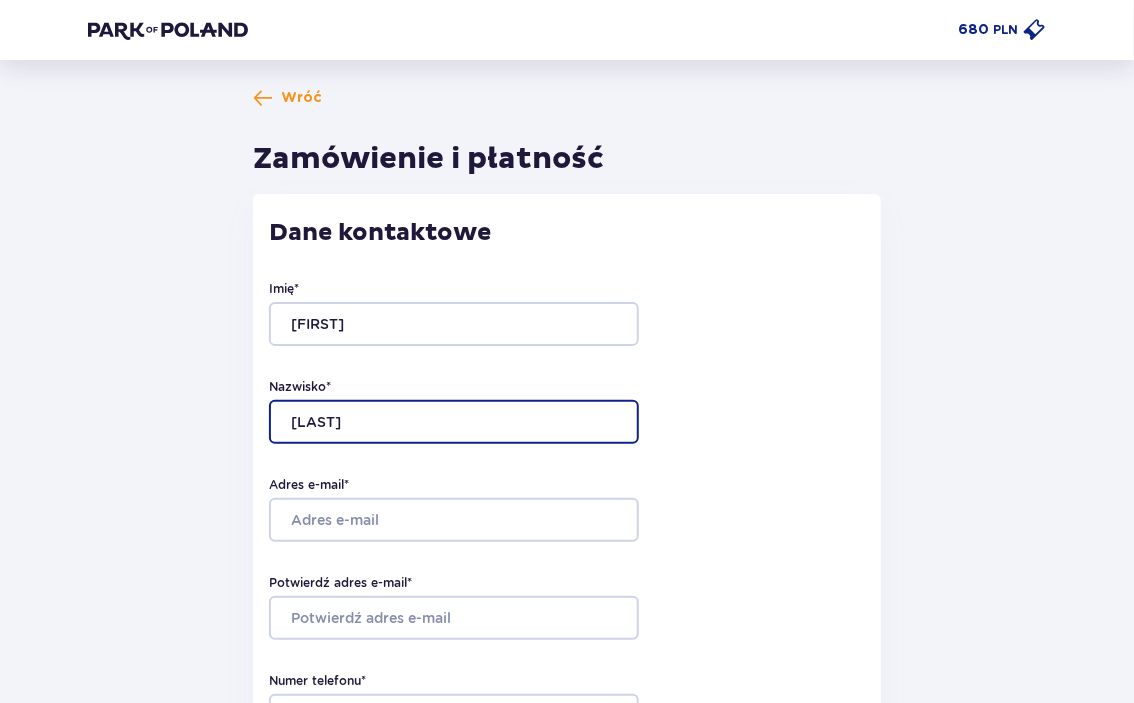 type on "ZALEWSKA" 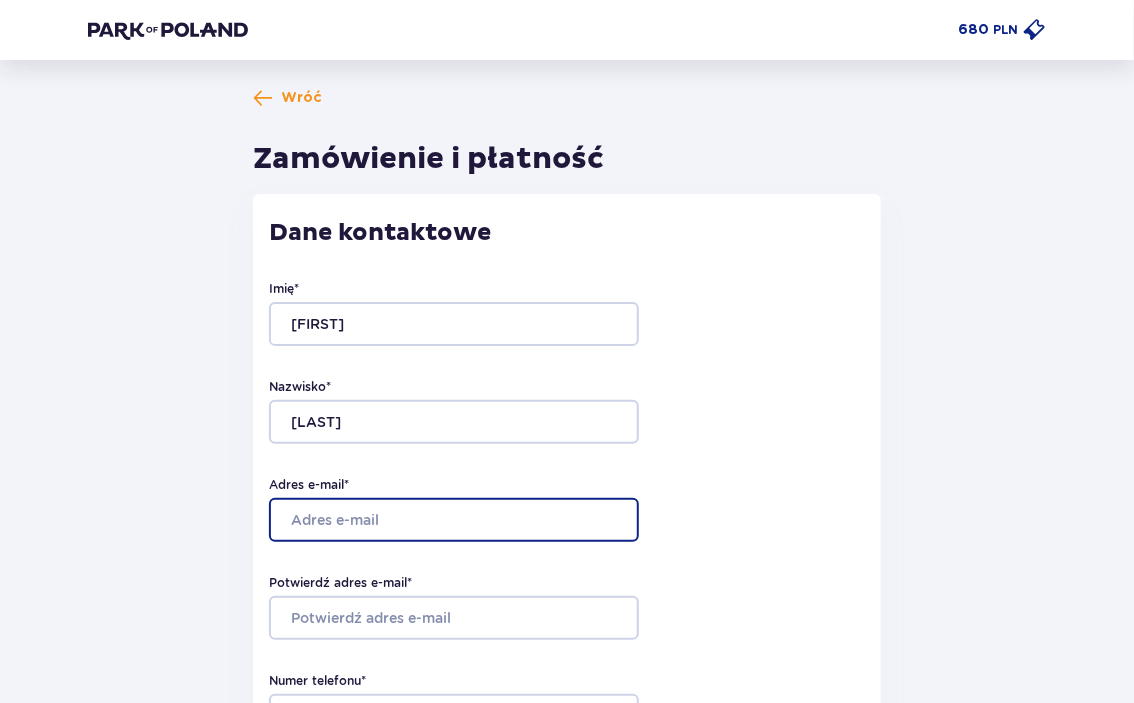 click on "Adres e-mail *" at bounding box center [454, 520] 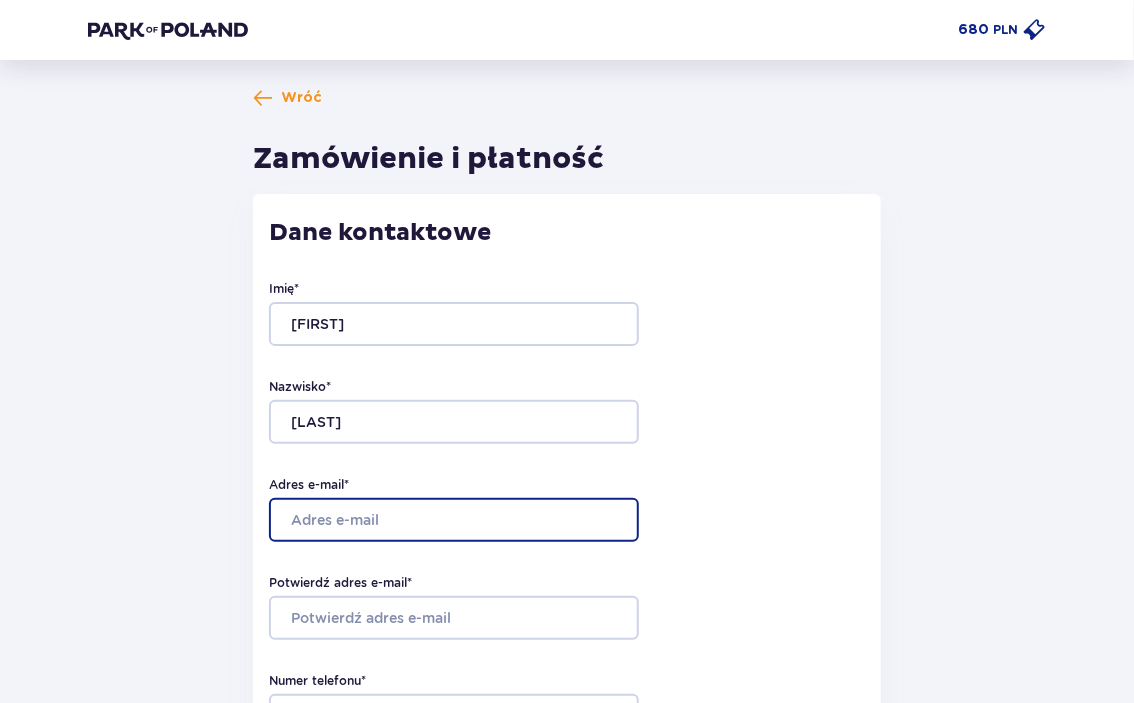 type on "B" 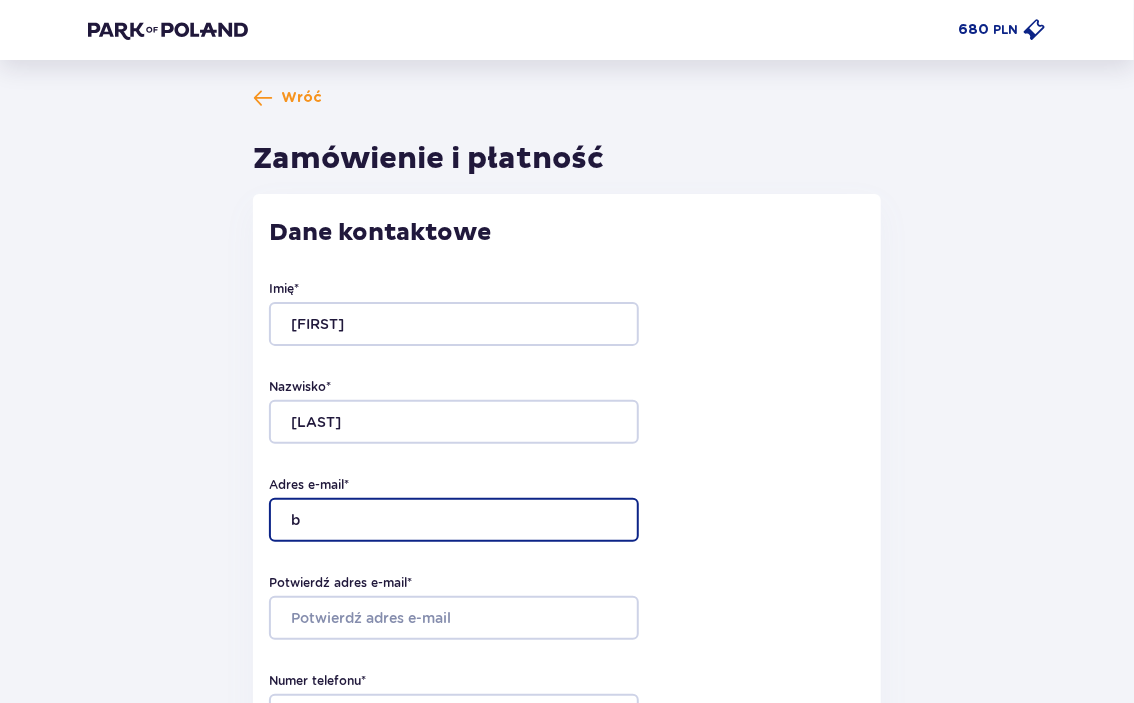 type on "b.zalewska@contador.waw.pl" 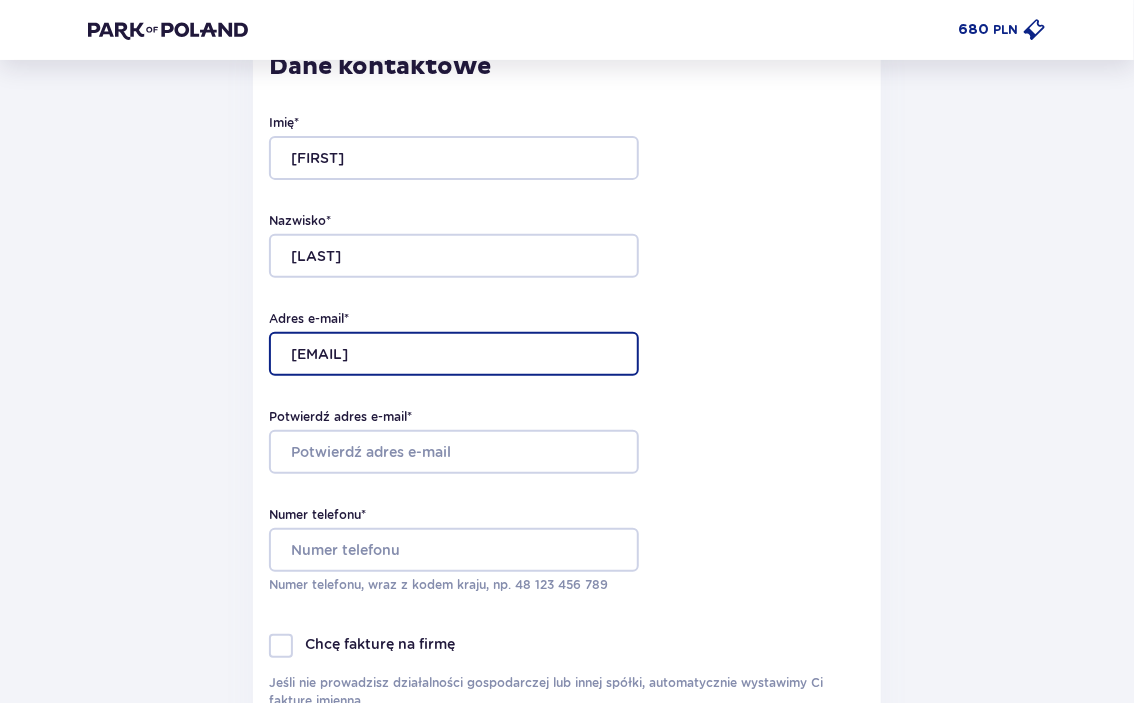 scroll, scrollTop: 200, scrollLeft: 0, axis: vertical 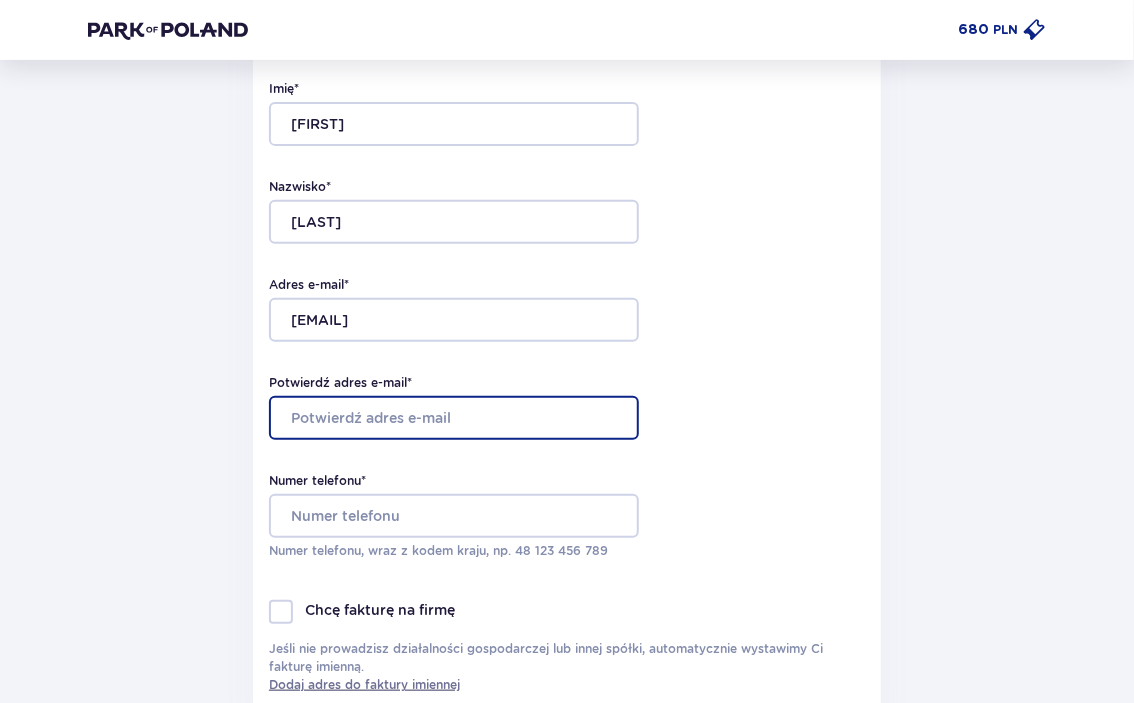 click on "Potwierdź adres e-mail *" at bounding box center (454, 418) 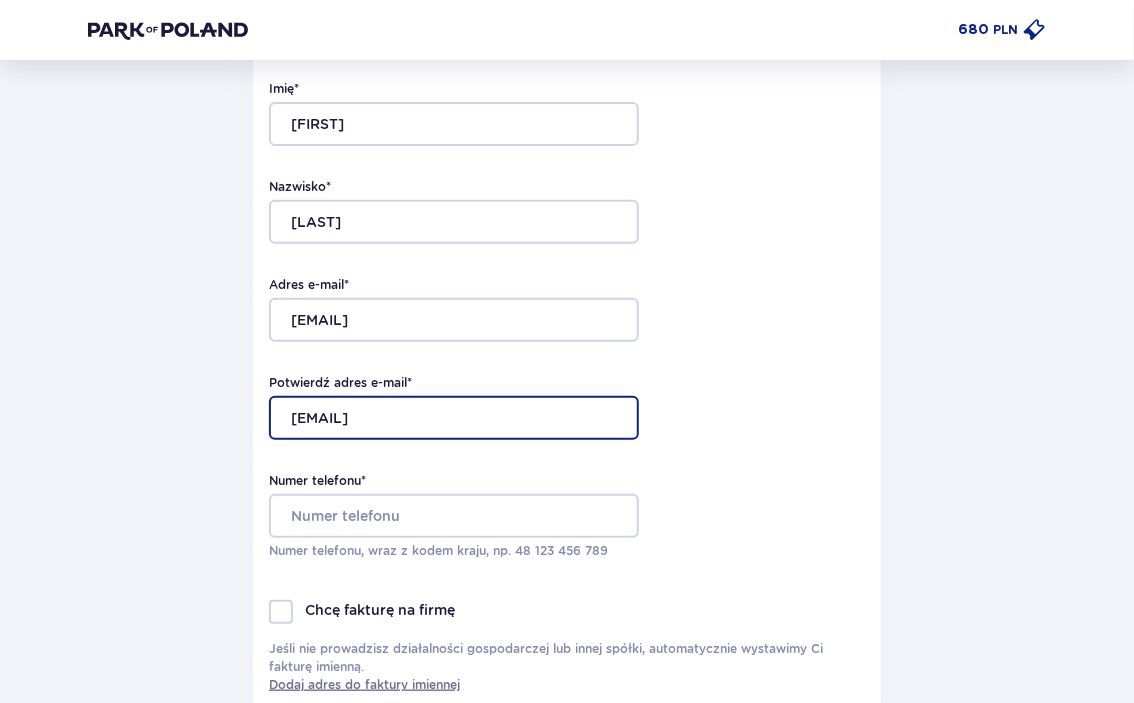 type on "b.zalewska@contador.waw.pl" 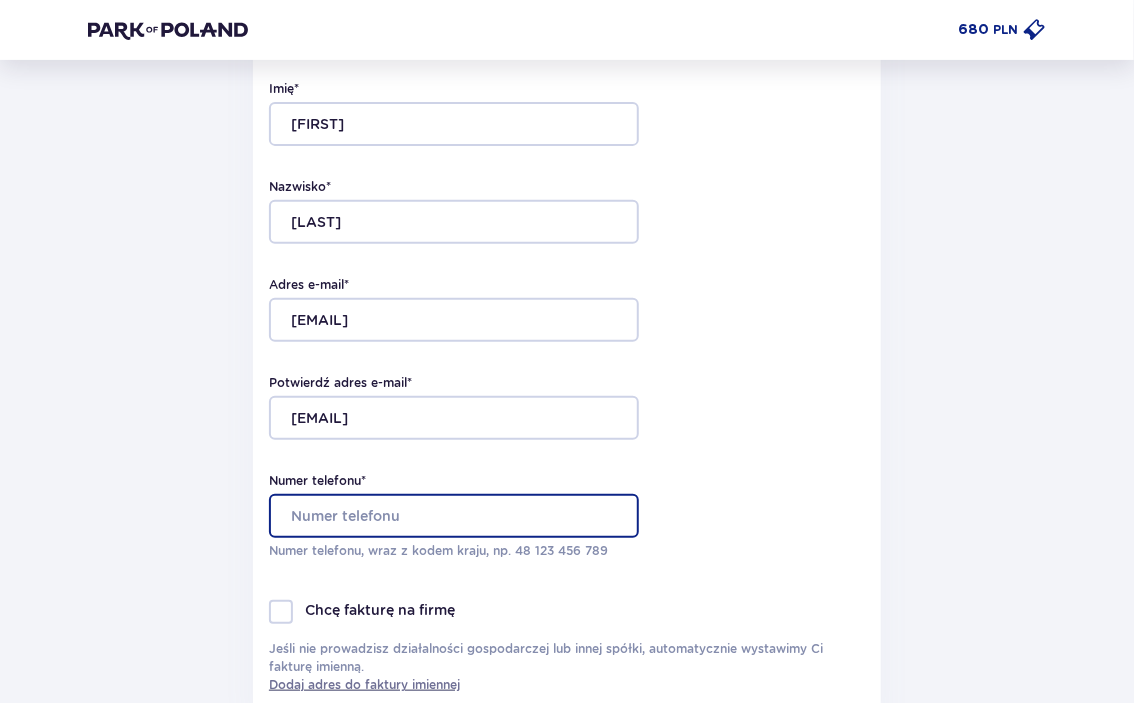 click on "Numer telefonu *" at bounding box center [454, 516] 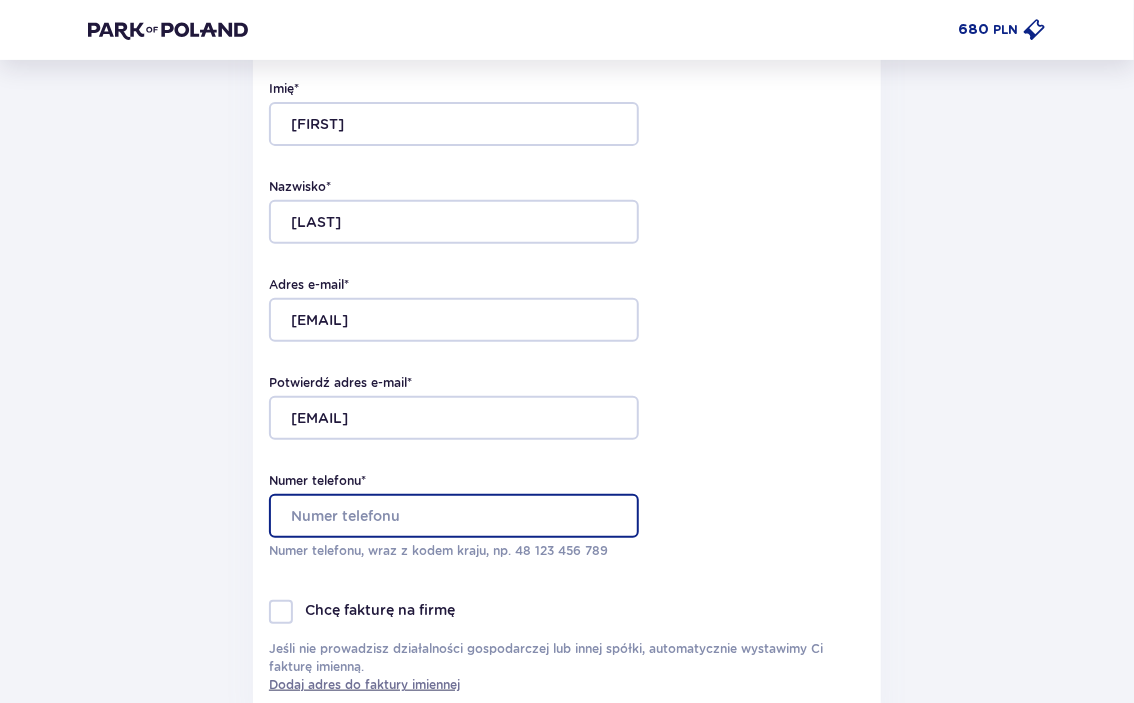type on "607820941" 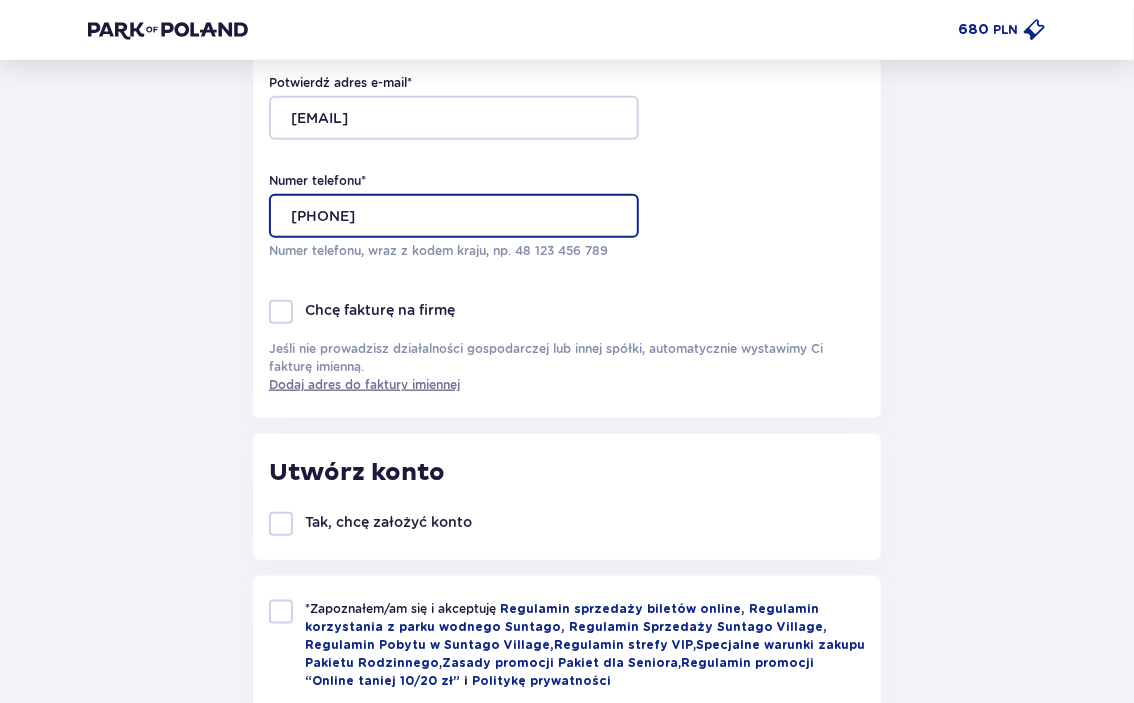 scroll, scrollTop: 600, scrollLeft: 0, axis: vertical 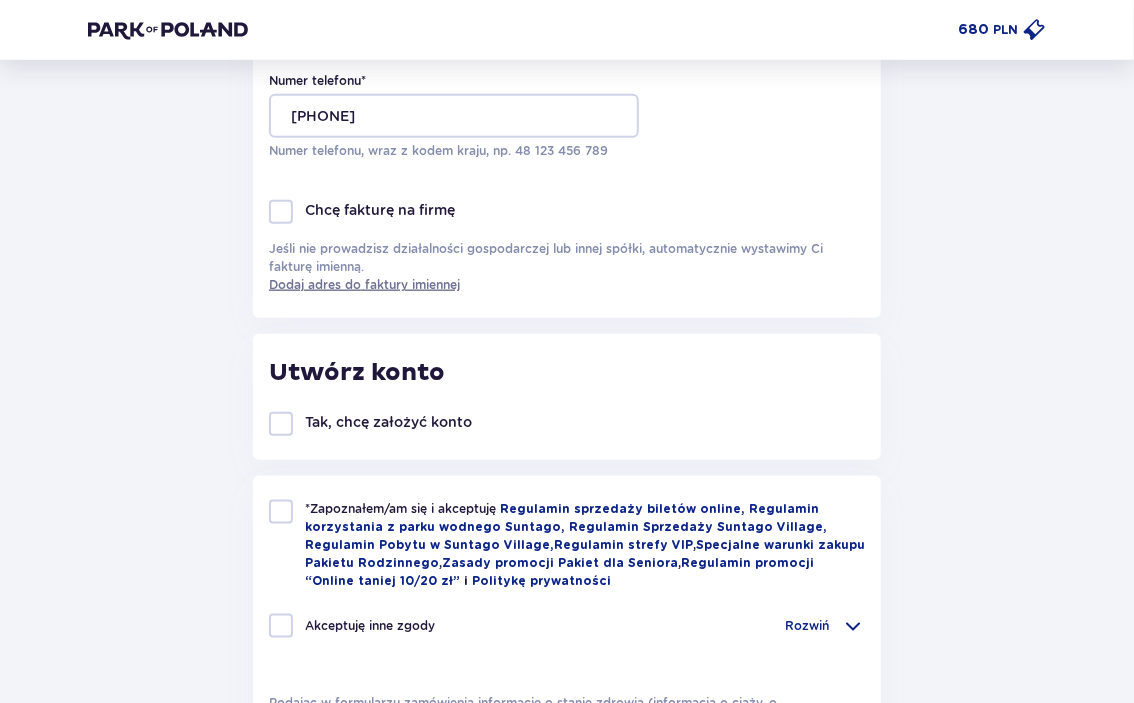 click at bounding box center [281, 512] 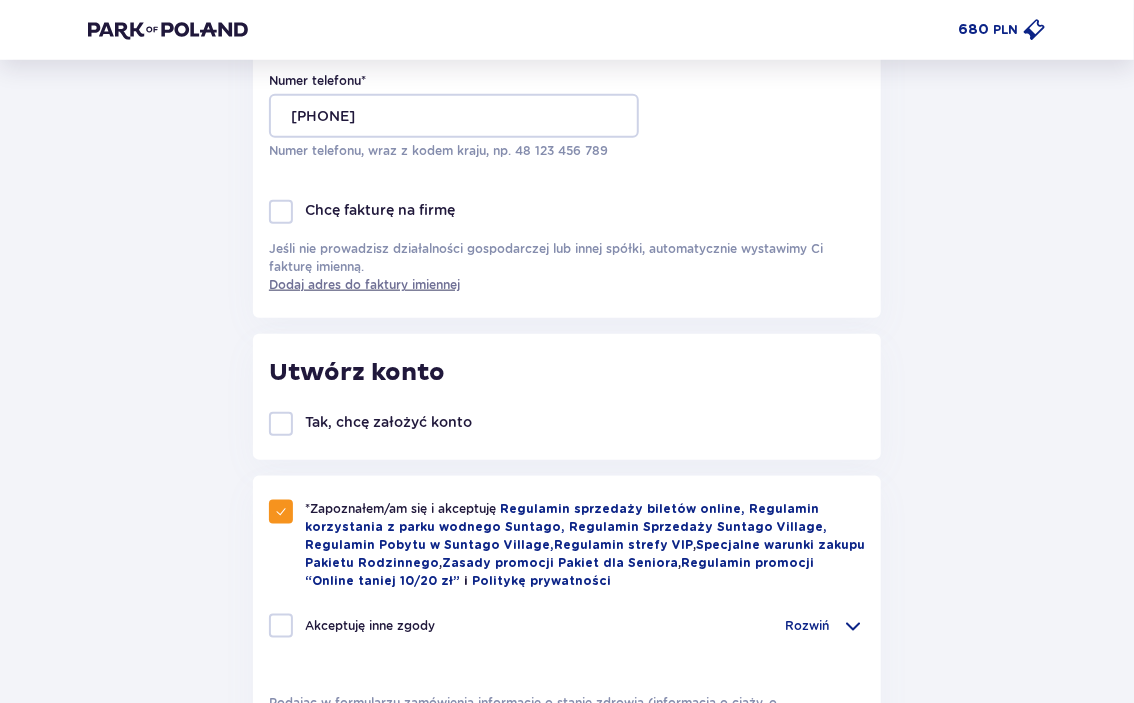 click at bounding box center (281, 424) 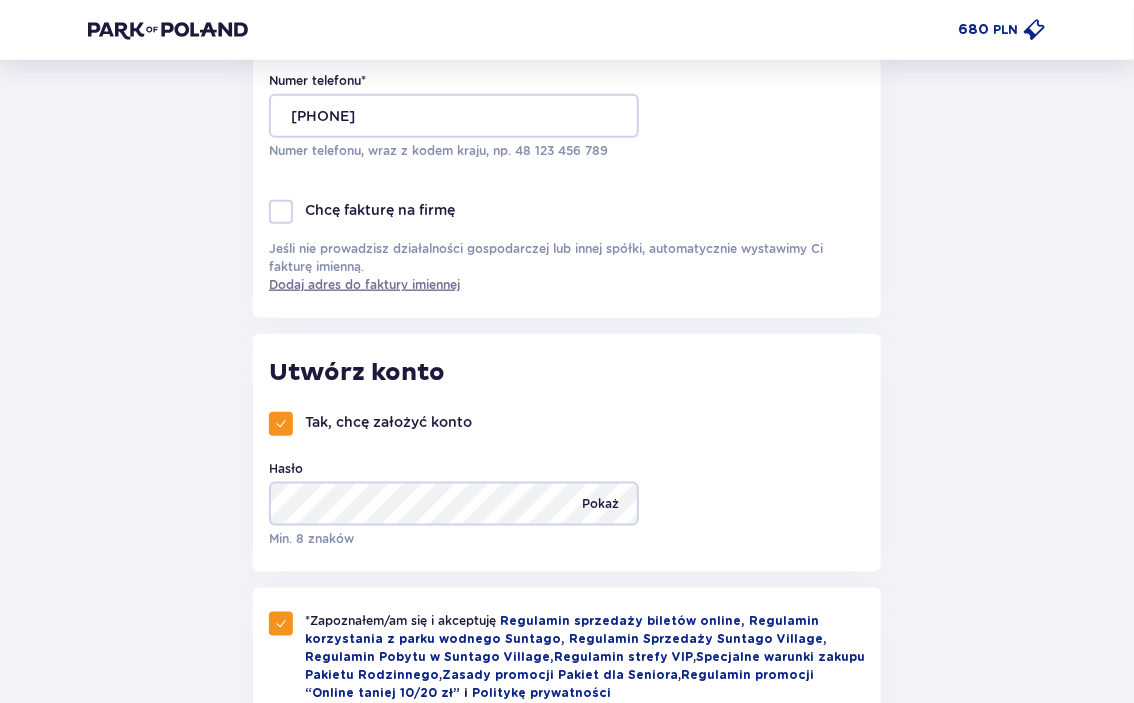 click on "Pokaż" at bounding box center (600, 504) 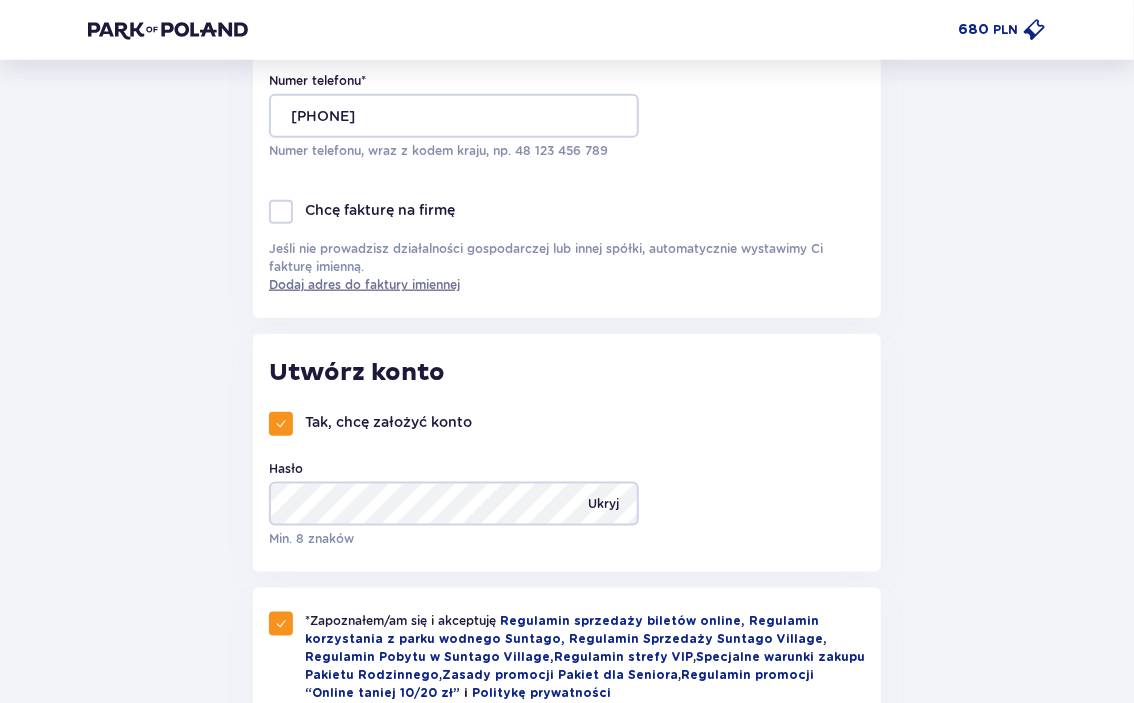 click on "Ukryj" at bounding box center (603, 504) 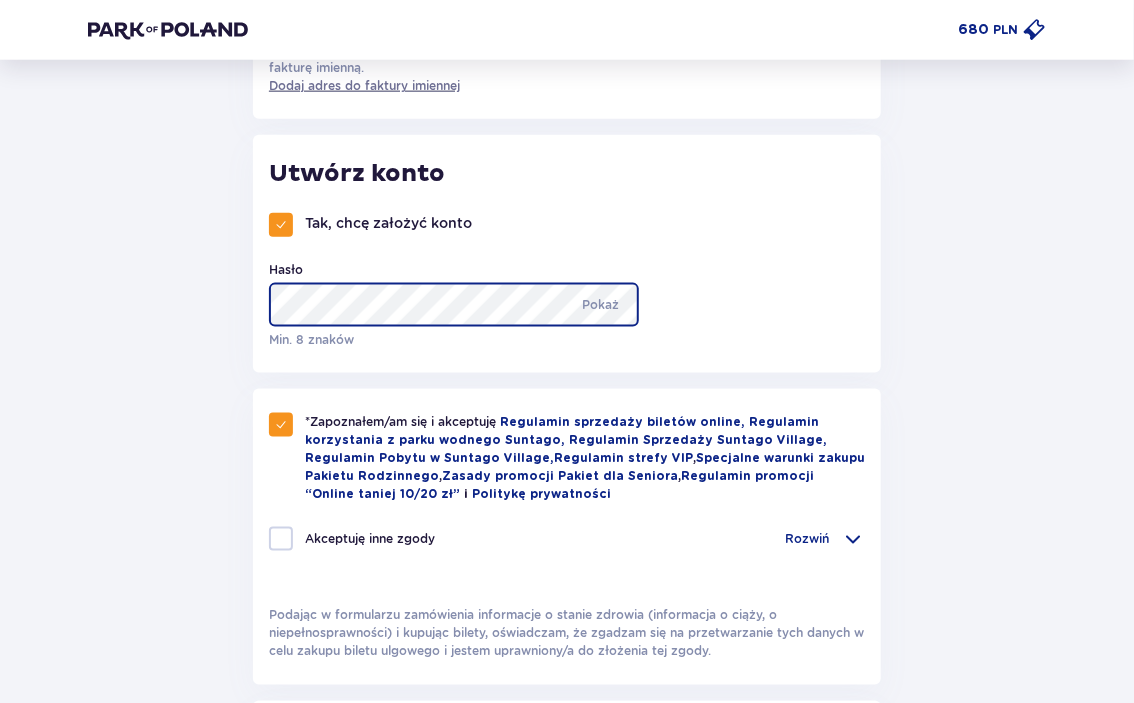 scroll, scrollTop: 800, scrollLeft: 0, axis: vertical 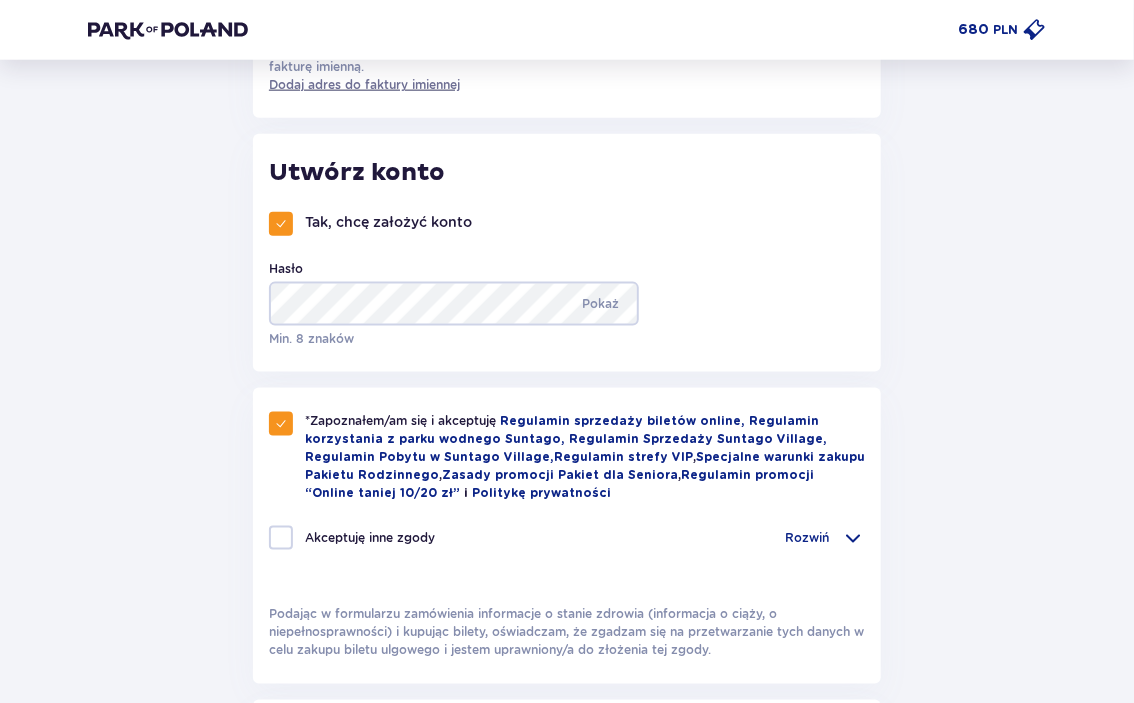 click on "Akceptuję inne zgody" at bounding box center (370, 538) 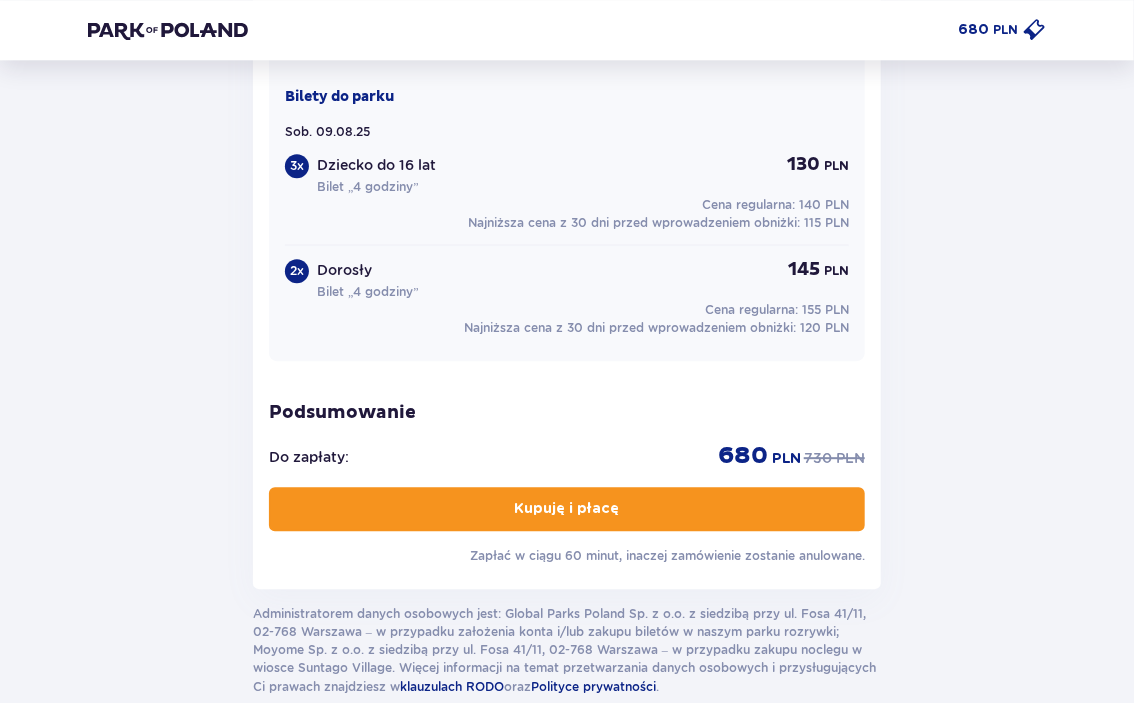 scroll, scrollTop: 1900, scrollLeft: 0, axis: vertical 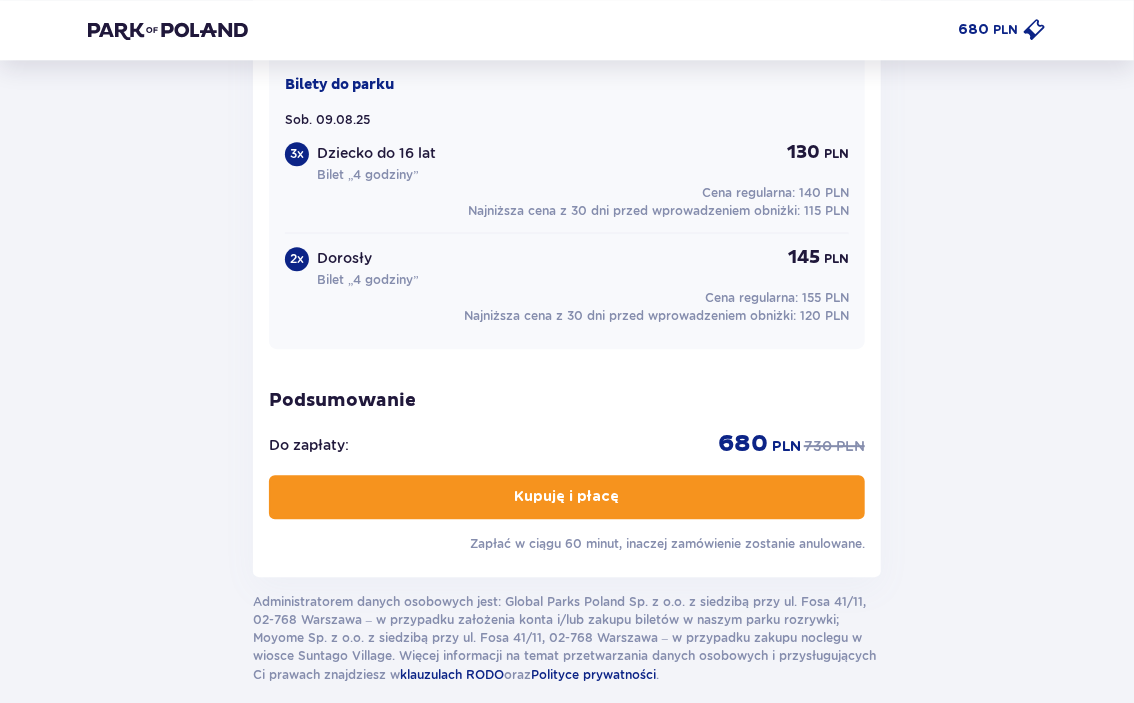 click on "Kupuję i płacę" at bounding box center [567, 497] 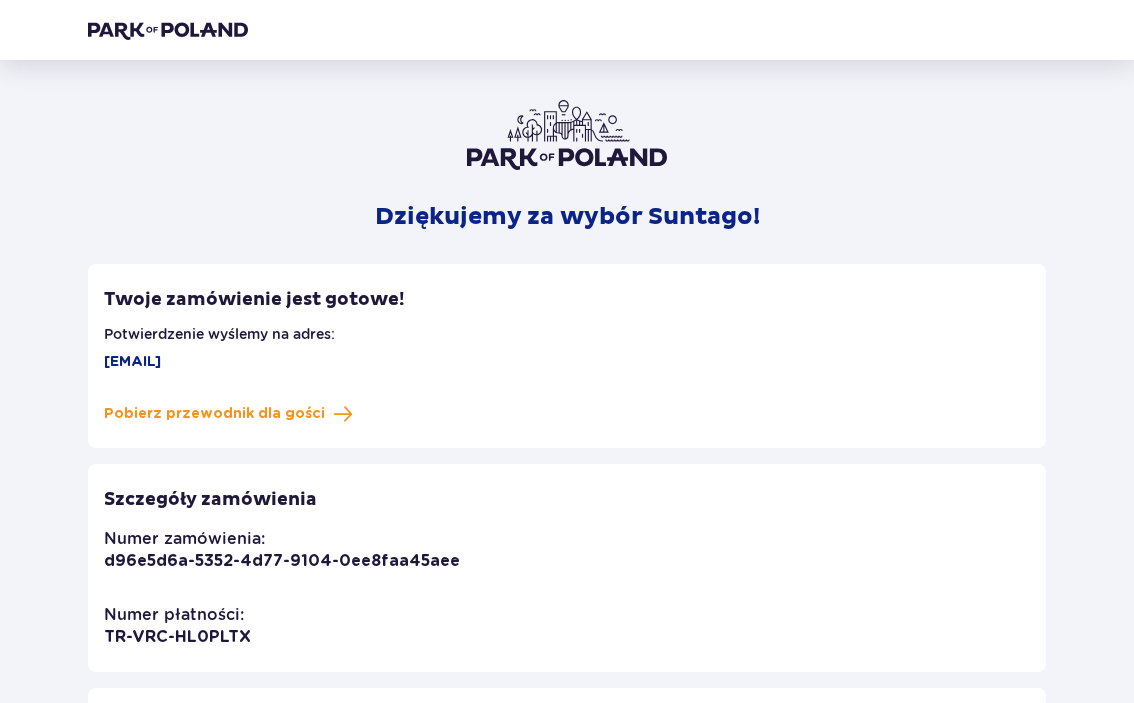 scroll, scrollTop: 0, scrollLeft: 0, axis: both 